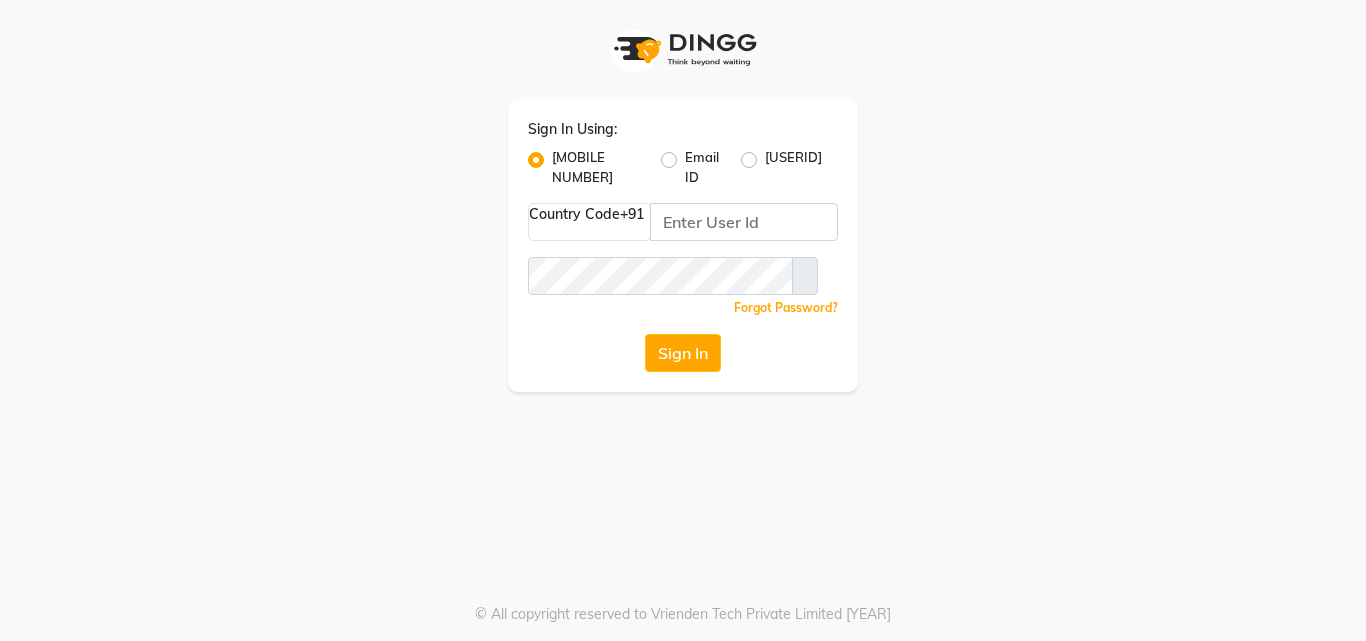 scroll, scrollTop: 0, scrollLeft: 0, axis: both 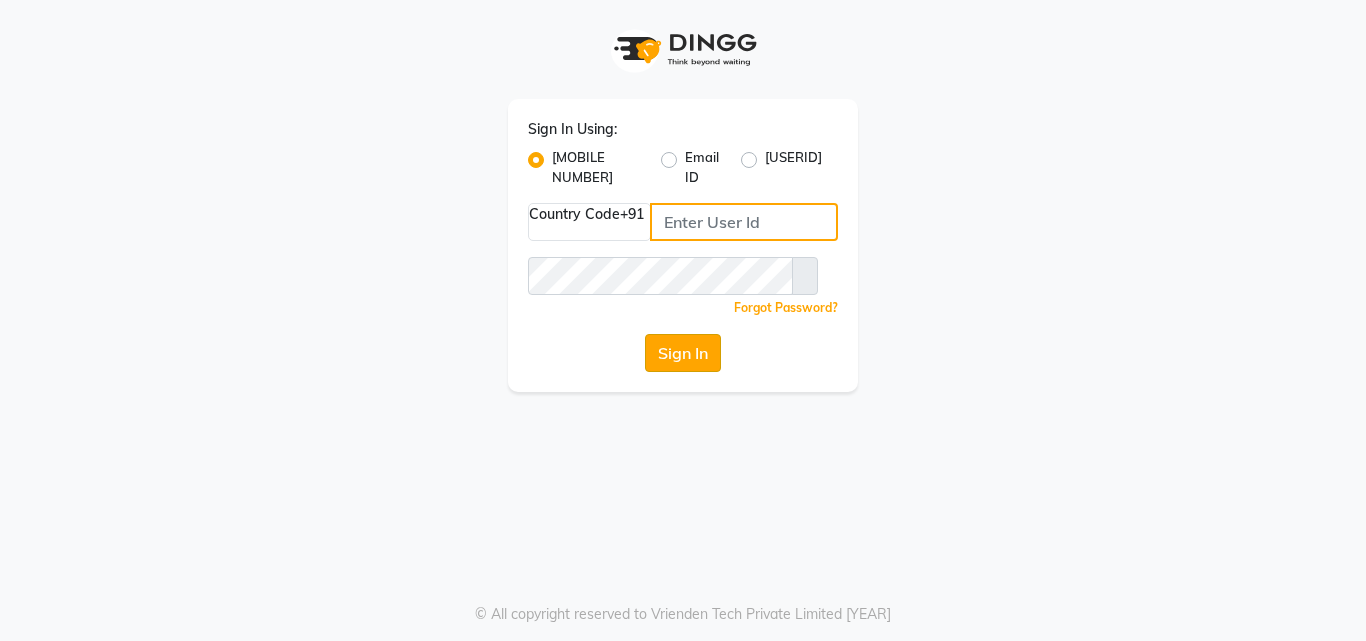 type on "[PHONE]" 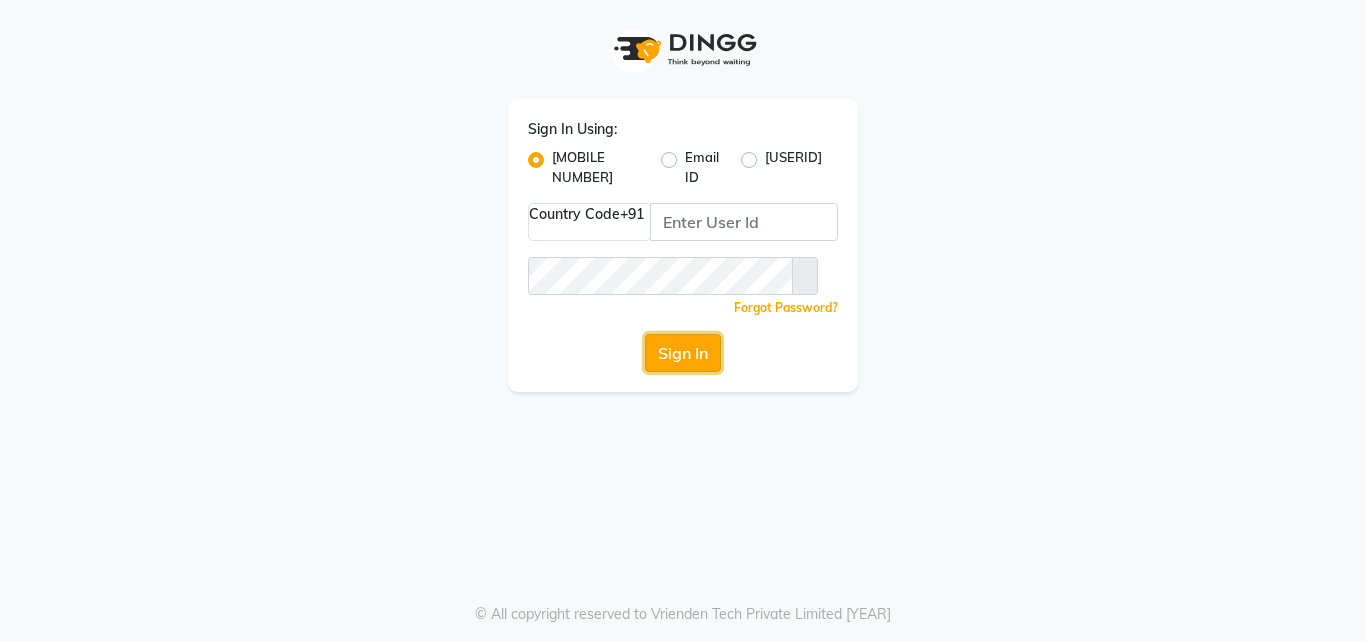 click on "Sign In" at bounding box center [683, 353] 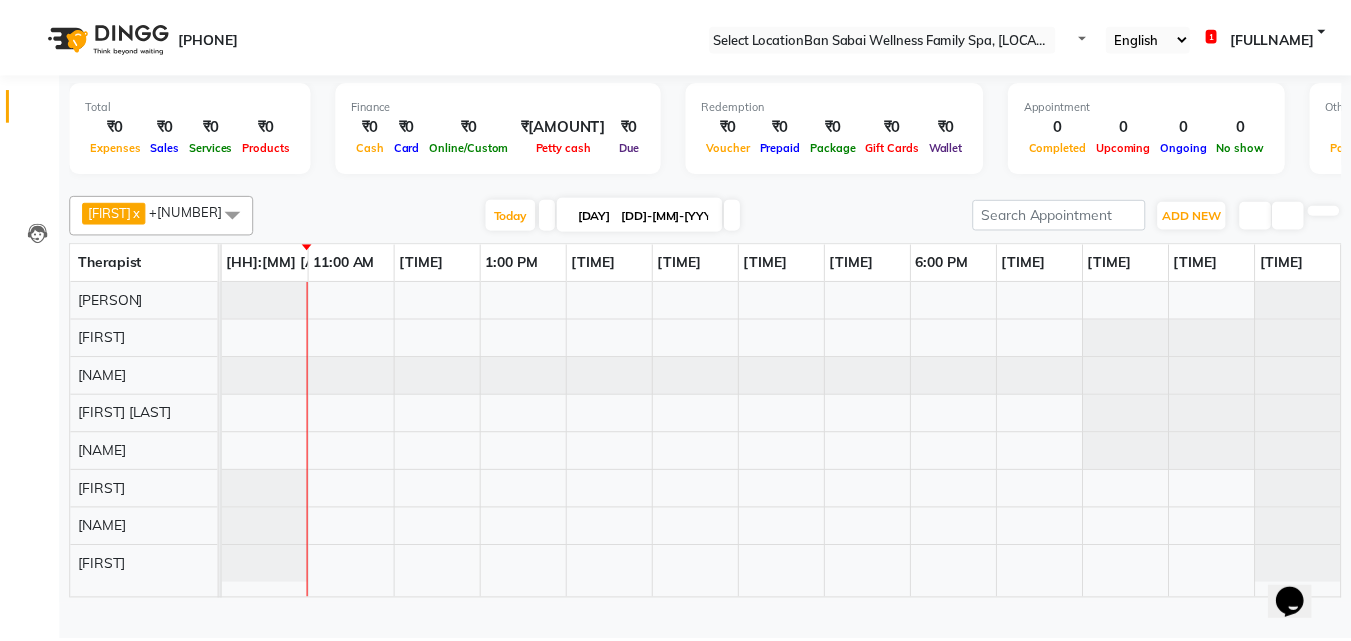 scroll, scrollTop: 0, scrollLeft: 0, axis: both 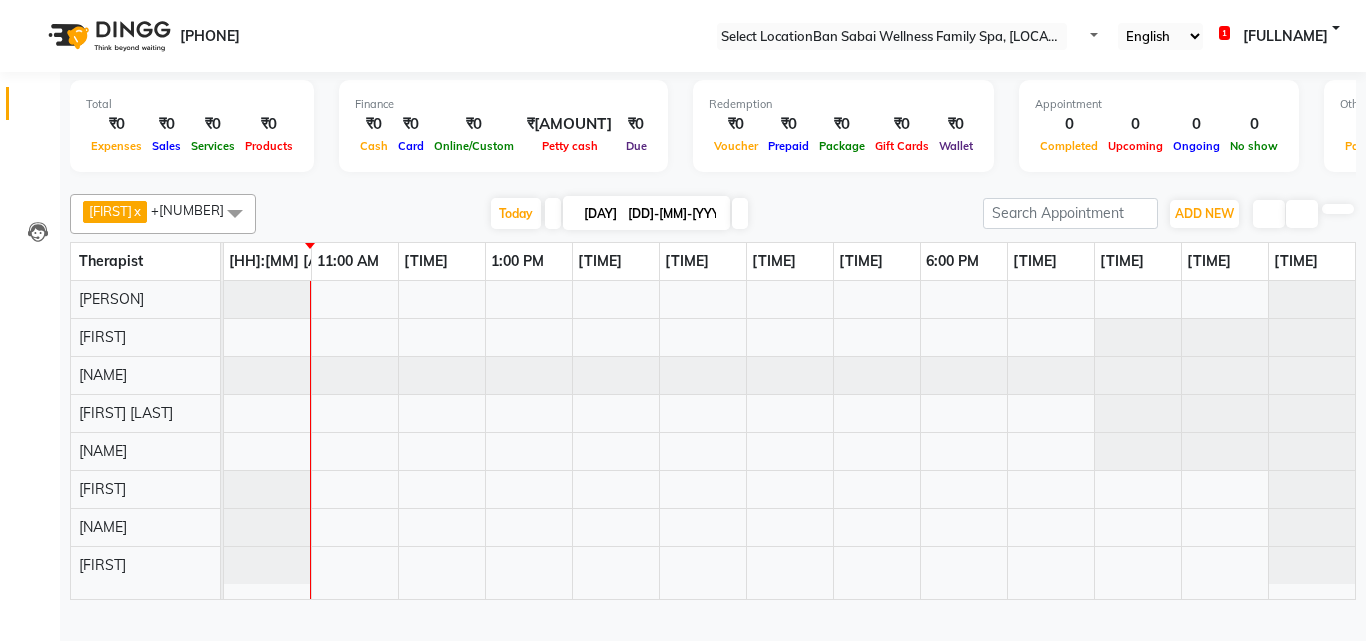 click at bounding box center [553, 213] 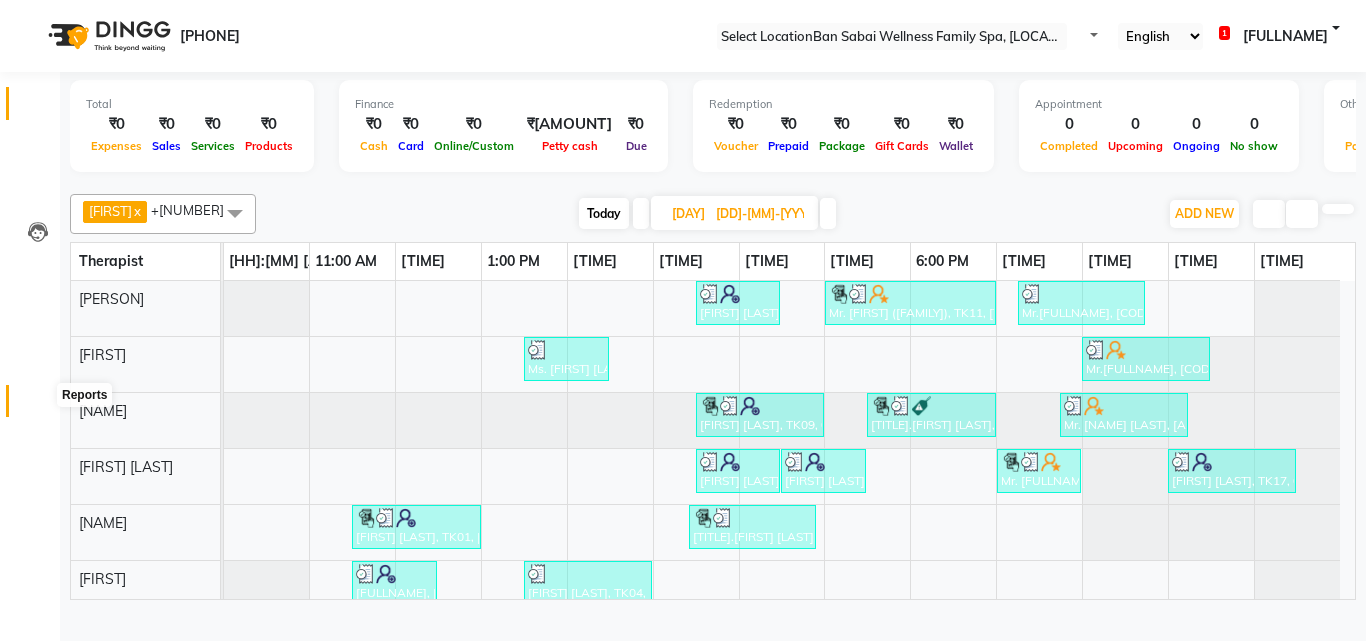 click at bounding box center [38, 406] 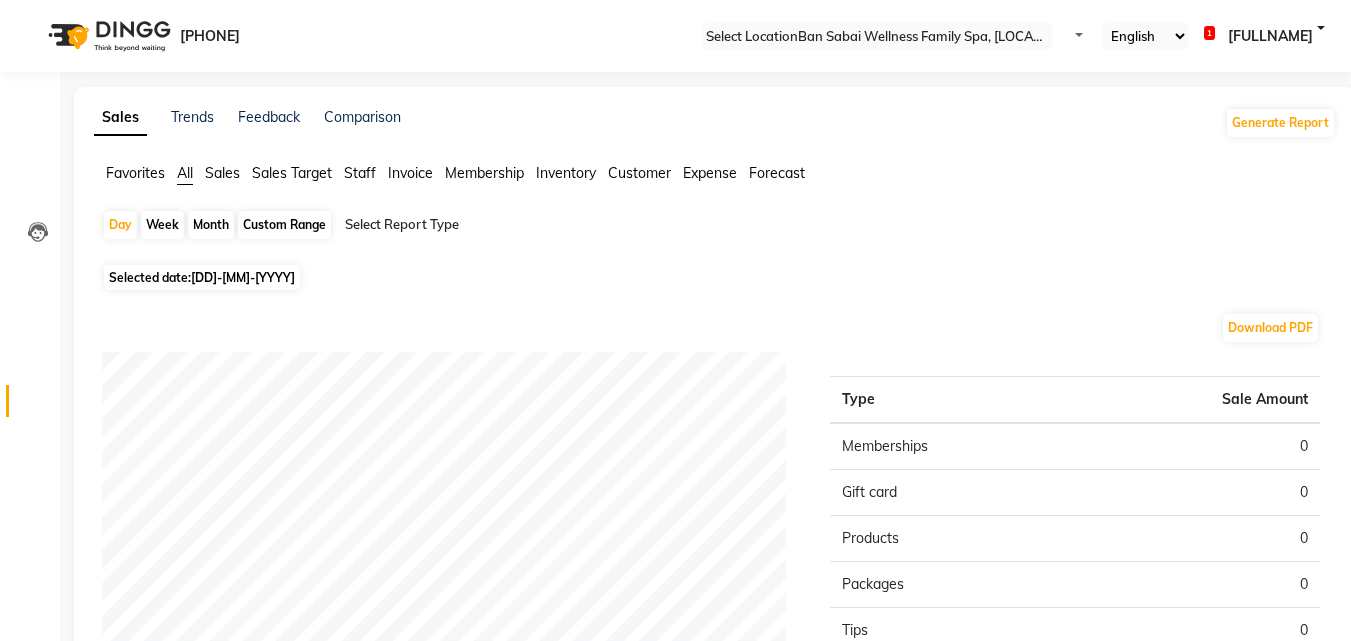 click on "Expense" at bounding box center (135, 173) 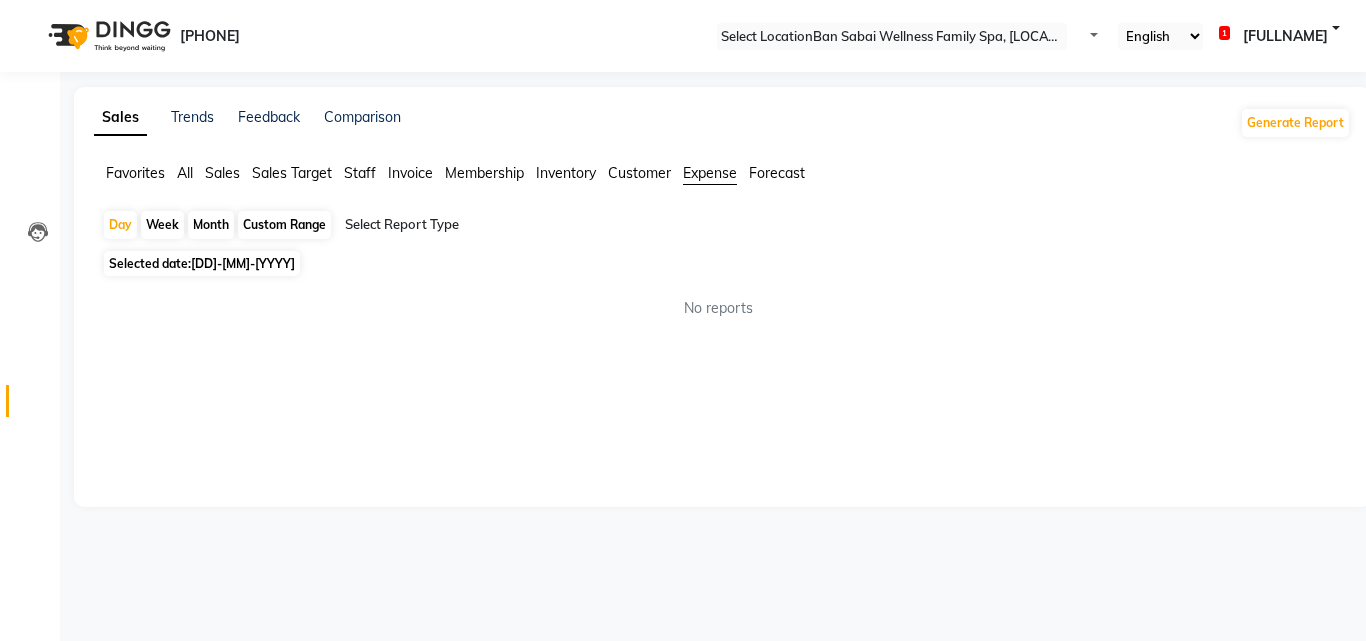 click on "Month" at bounding box center [211, 225] 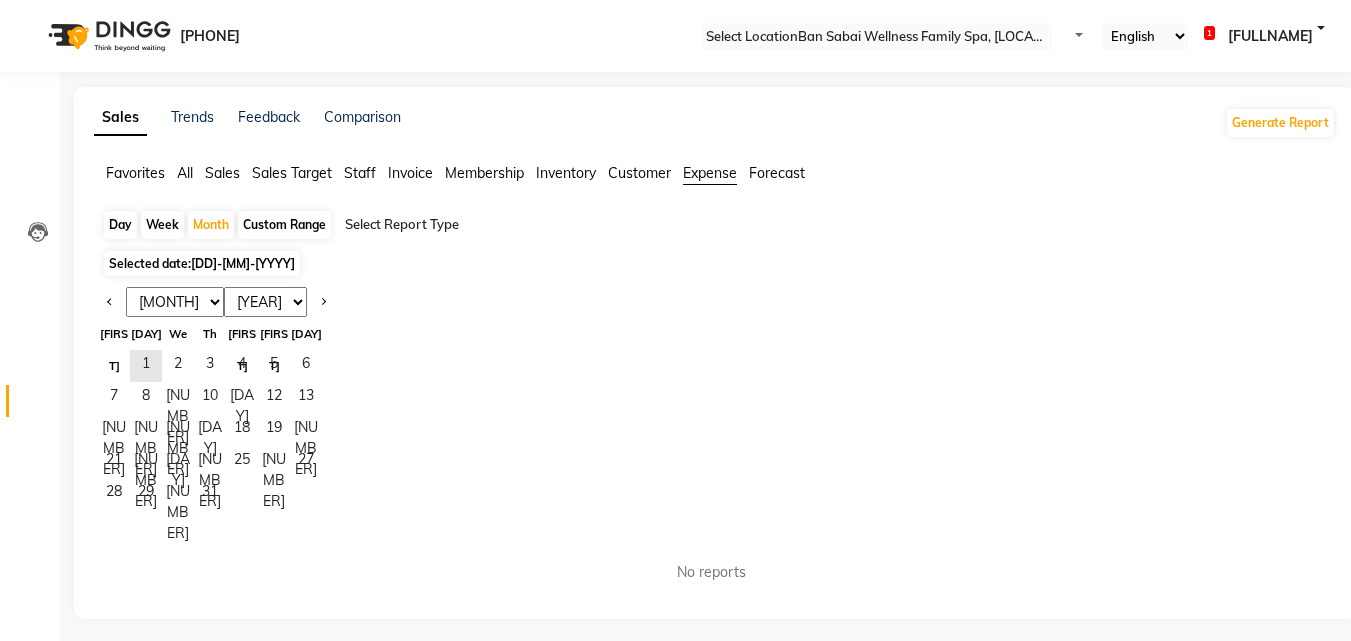 click on "Jan Feb Mar Apr May Jun Jul Aug Sep Oct Nov Dec" at bounding box center [175, 302] 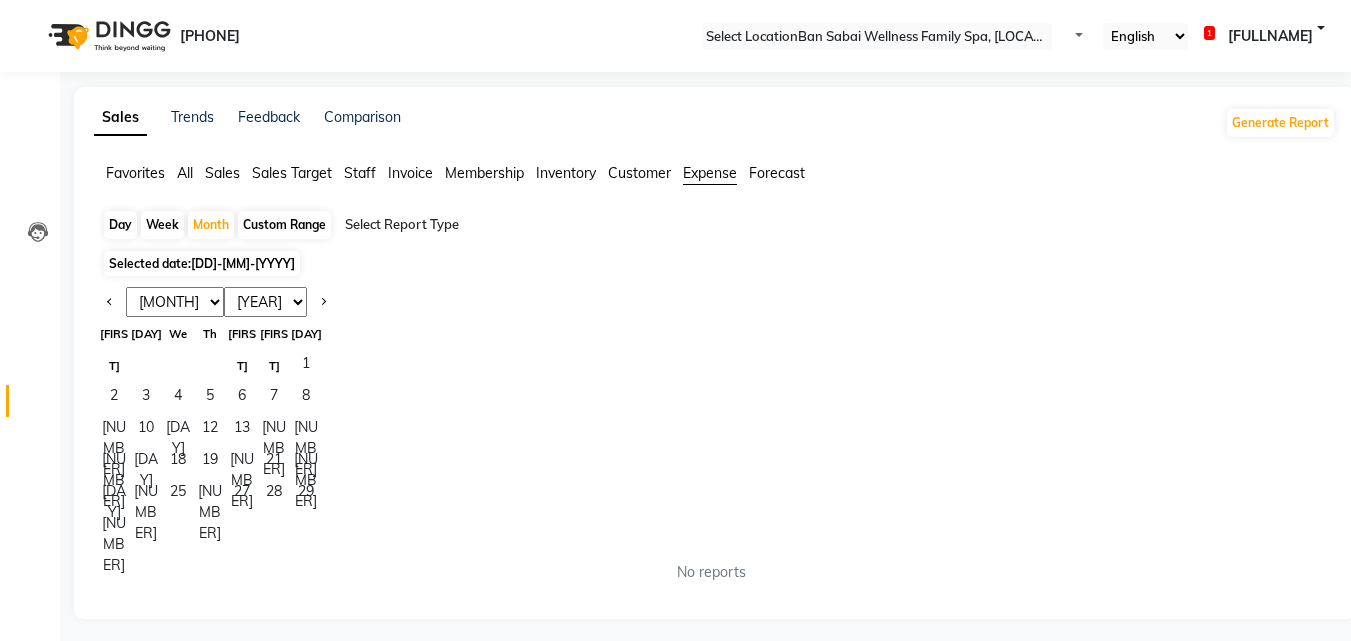 click on "1" at bounding box center [210, 366] 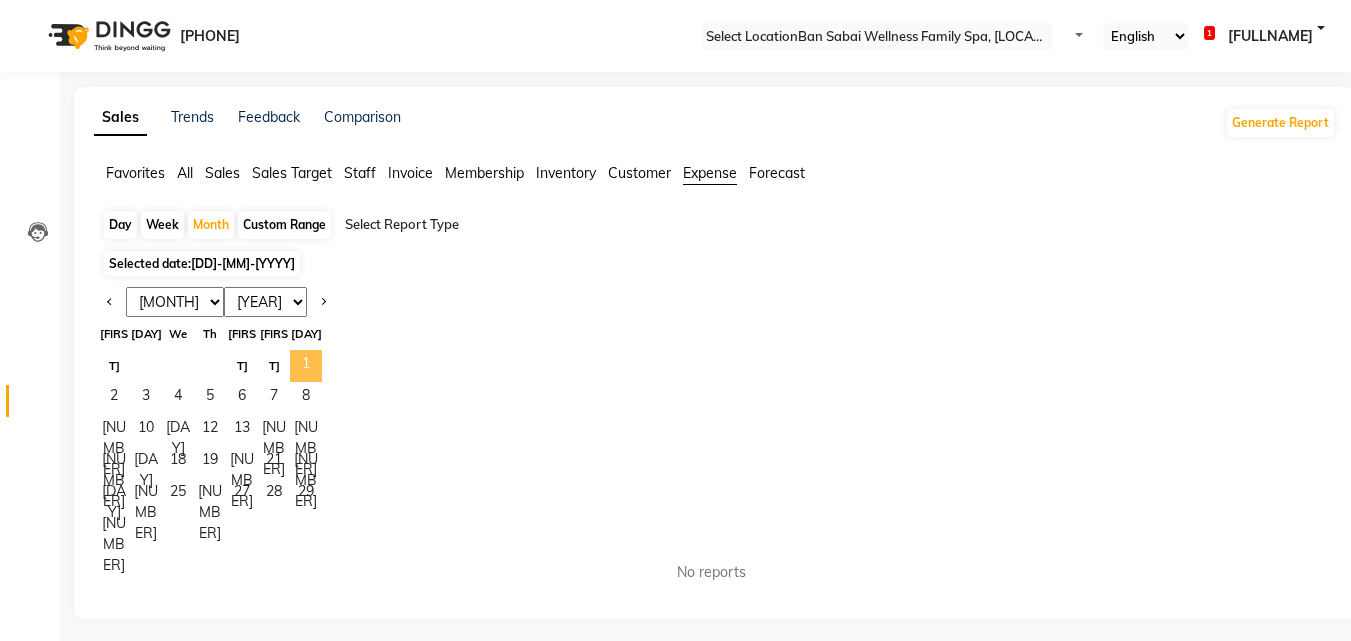 click on "1" at bounding box center [306, 366] 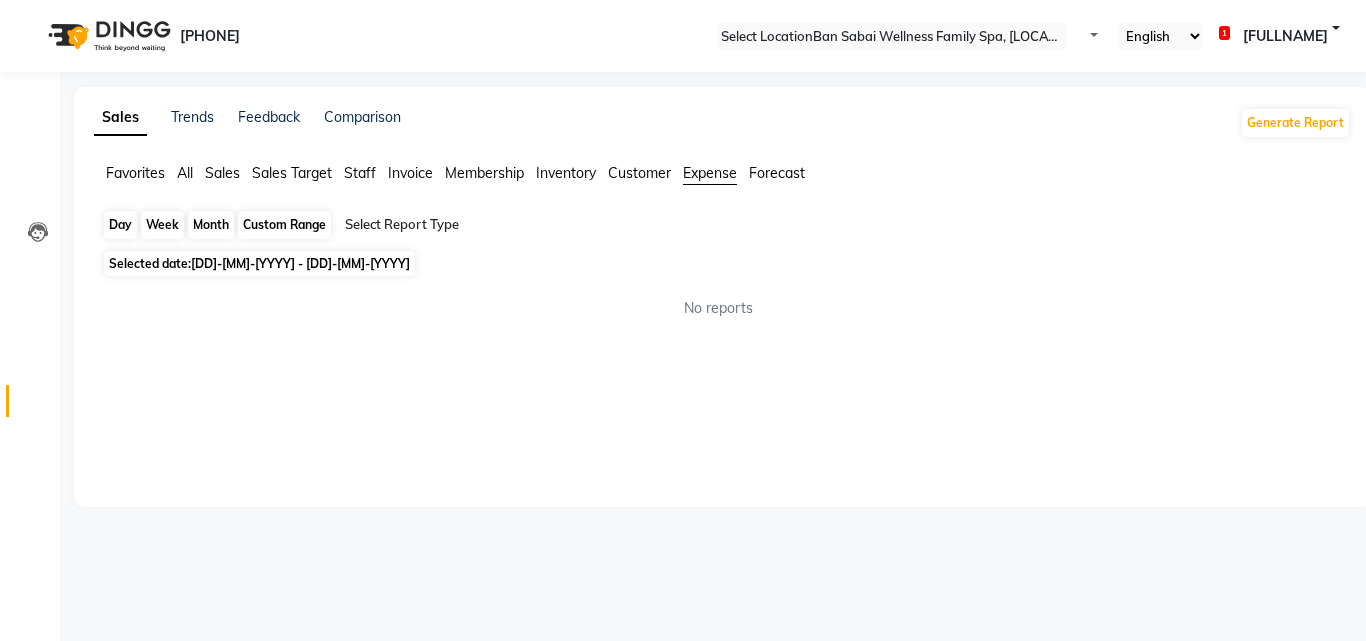 click on "Month" at bounding box center [211, 225] 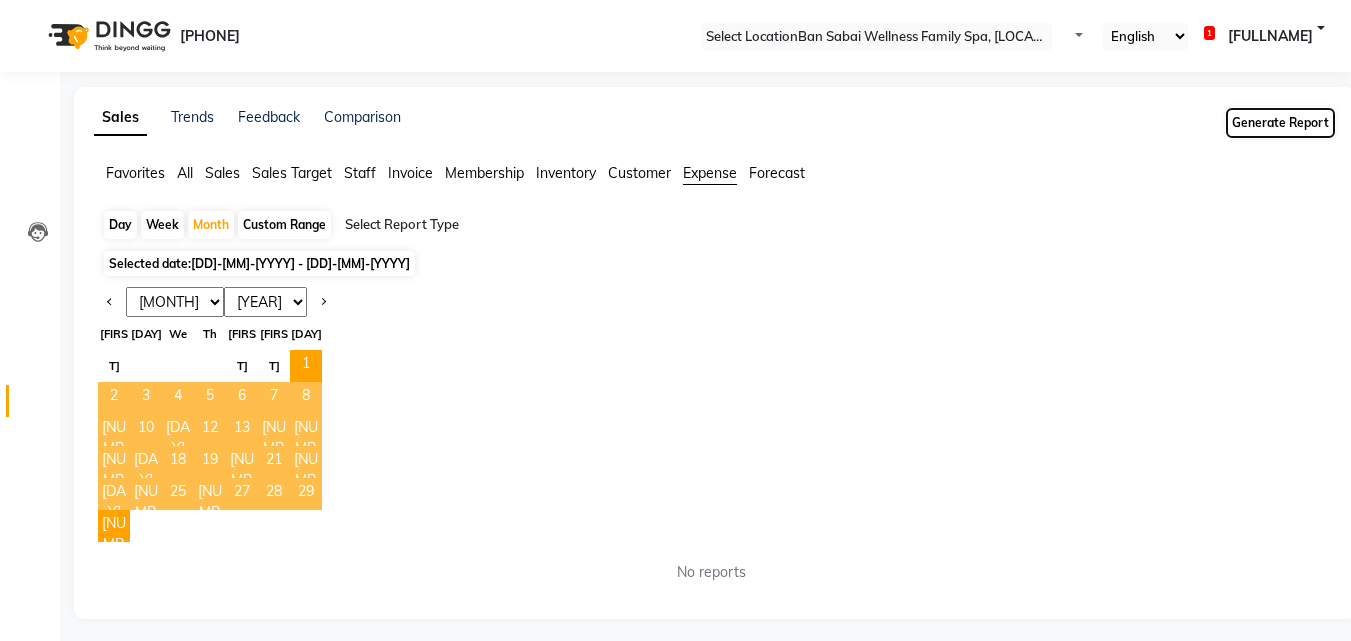 click on "Generate Report" at bounding box center [1280, 123] 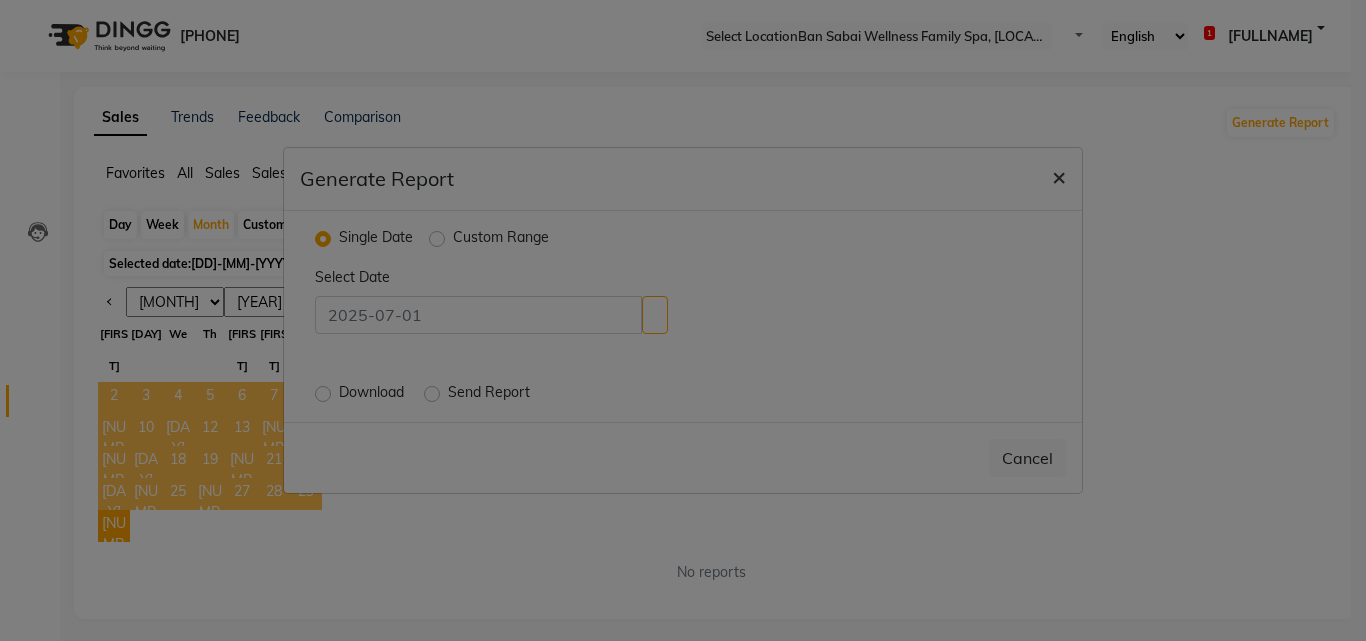 click on "×" at bounding box center [1059, 176] 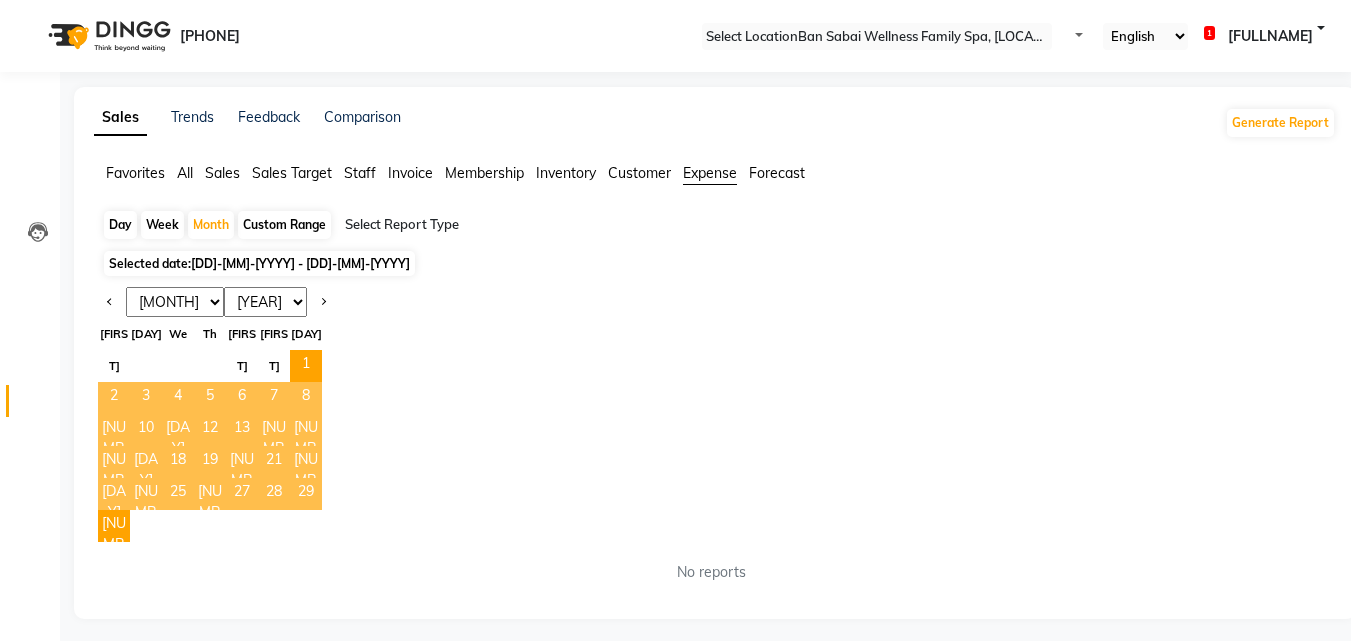 click on "Expense" at bounding box center (710, 173) 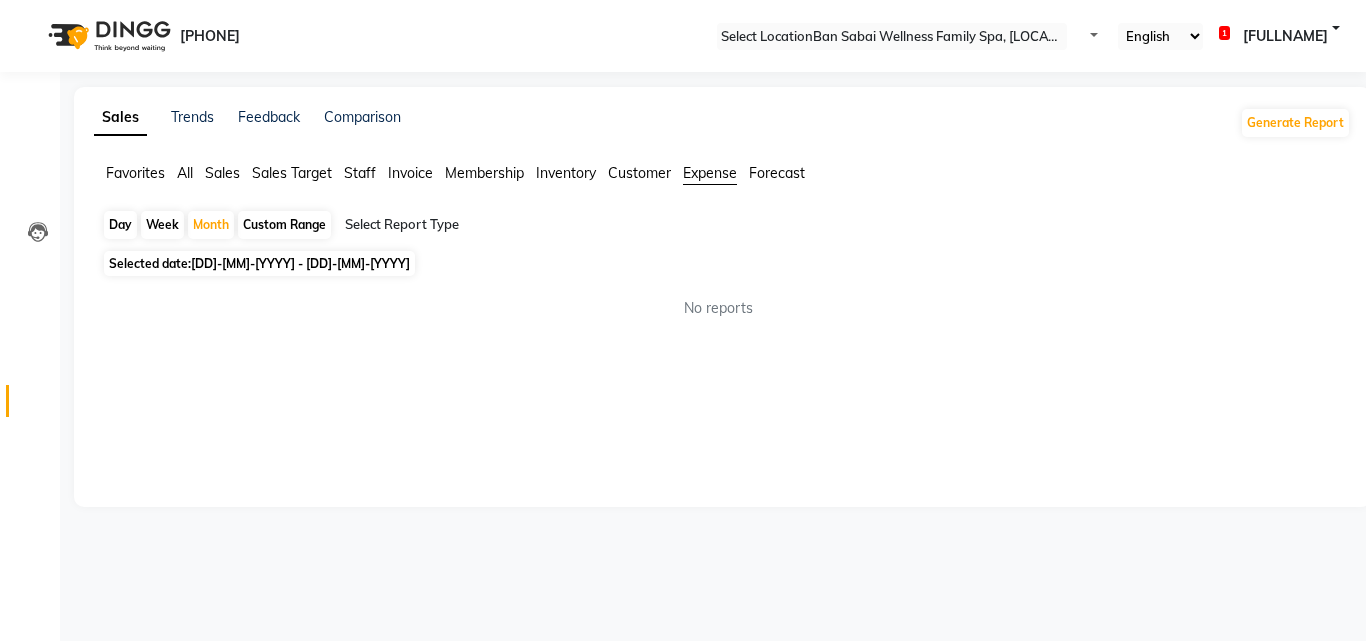 click at bounding box center [516, 225] 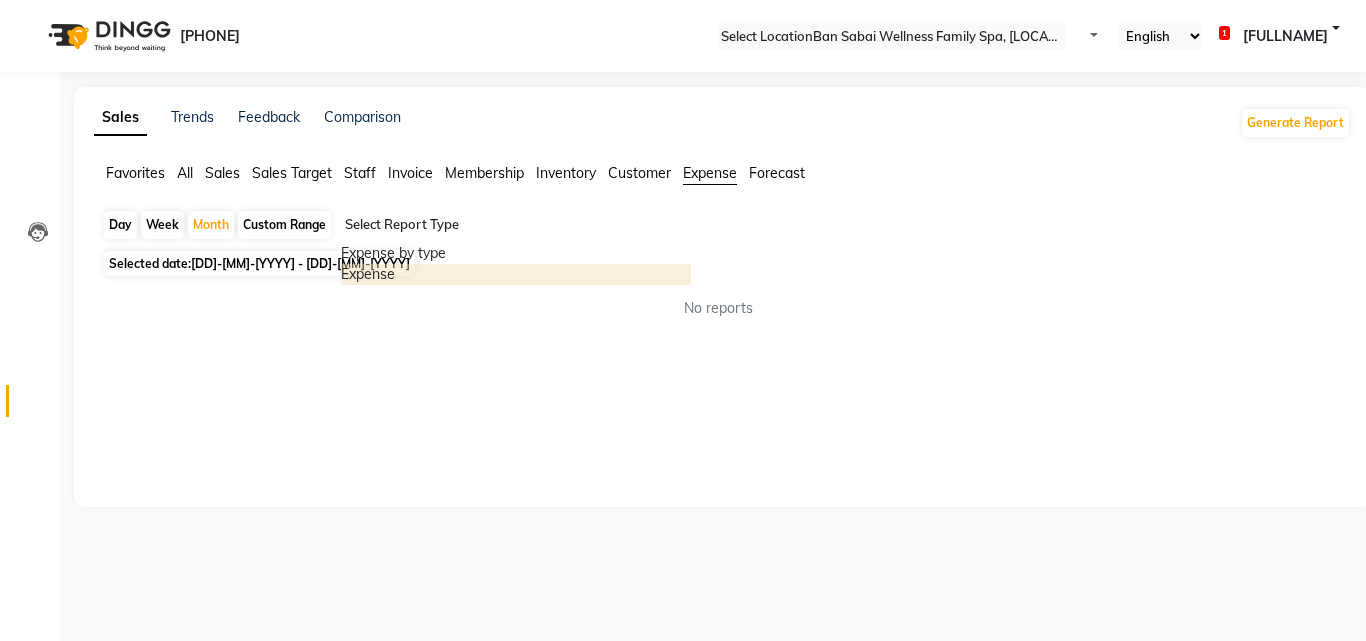 click on "Expense" at bounding box center [516, 274] 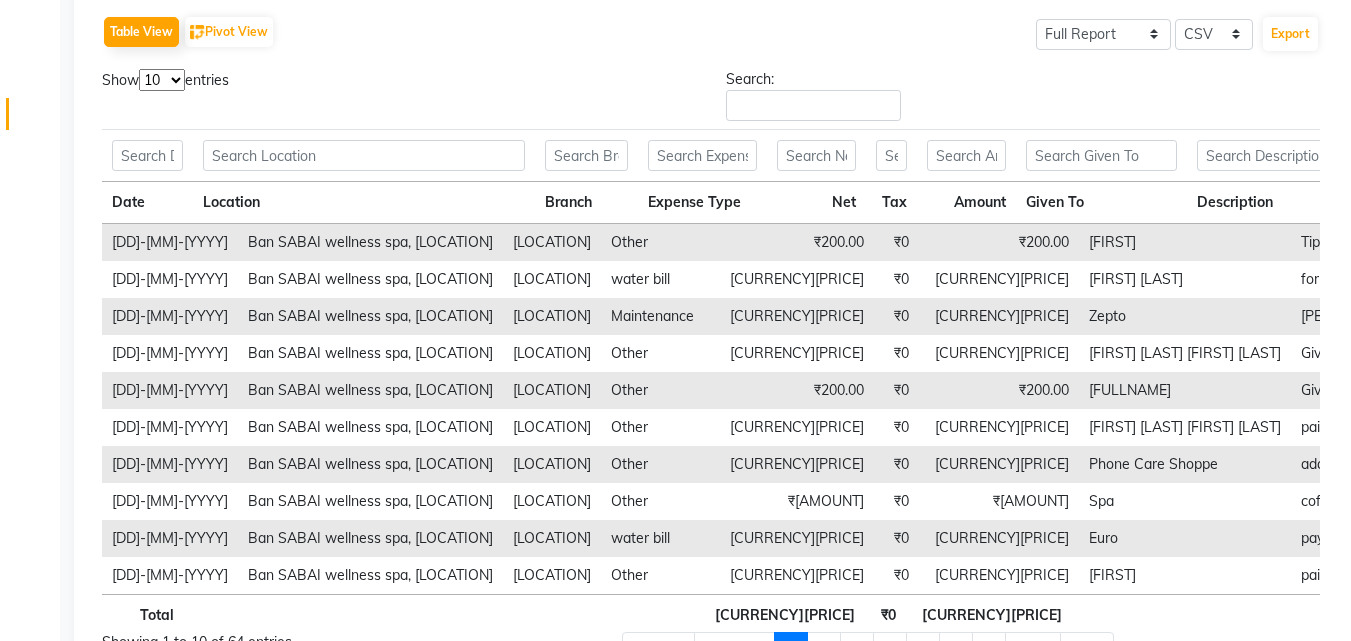 scroll, scrollTop: 293, scrollLeft: 0, axis: vertical 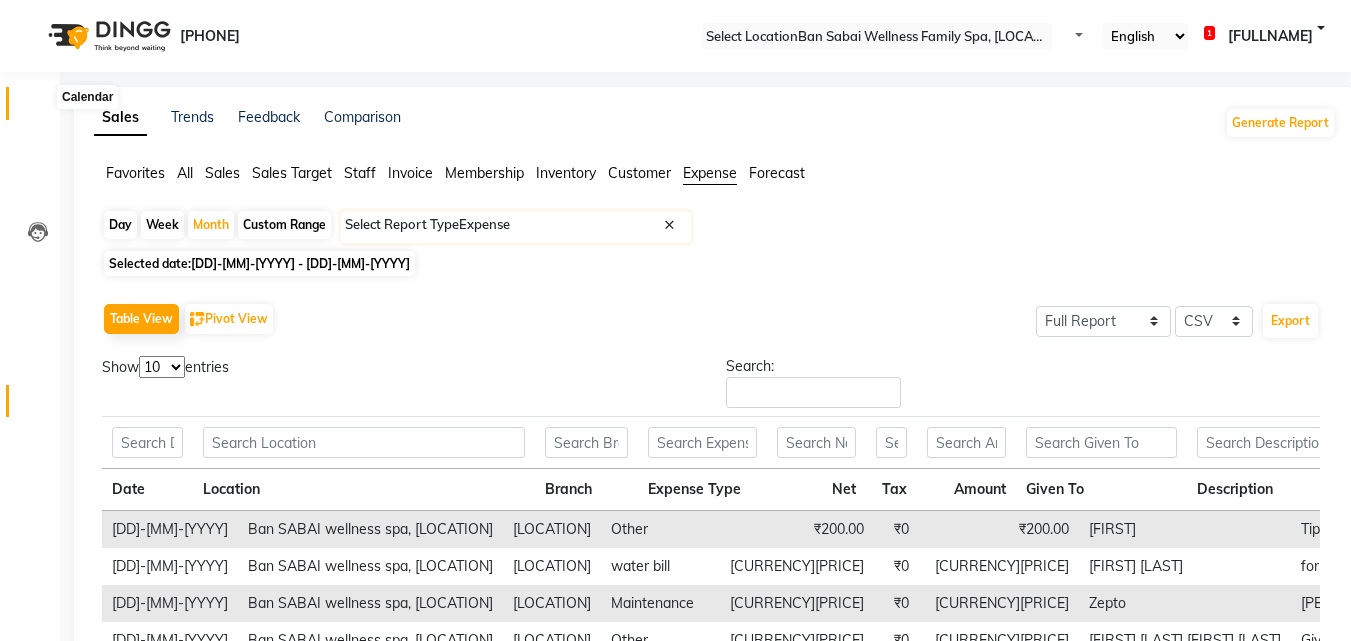 click at bounding box center [38, 108] 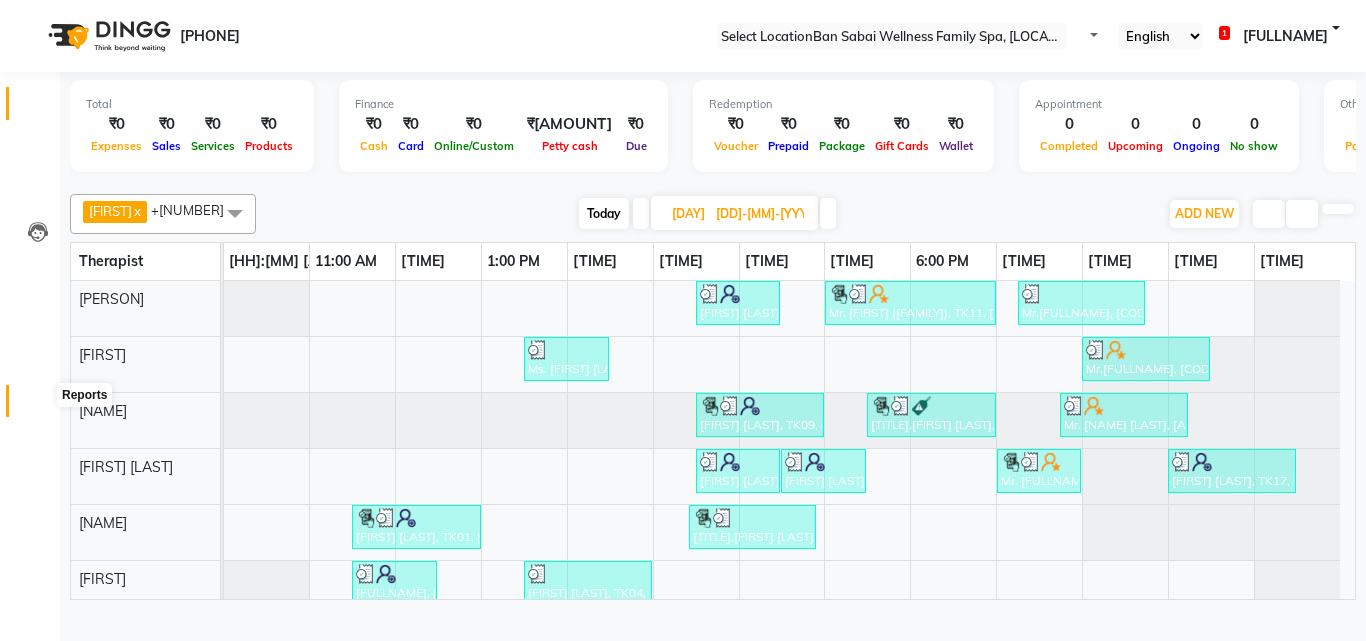click at bounding box center (38, 406) 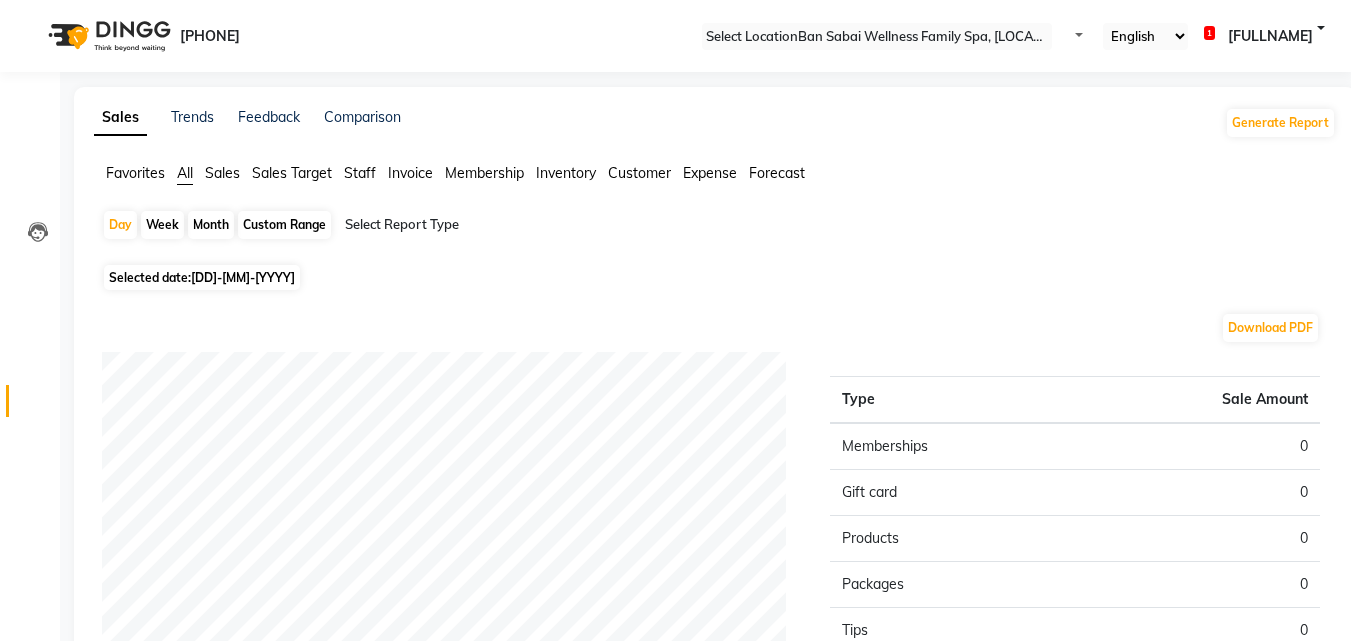 click on "Expense" at bounding box center [135, 173] 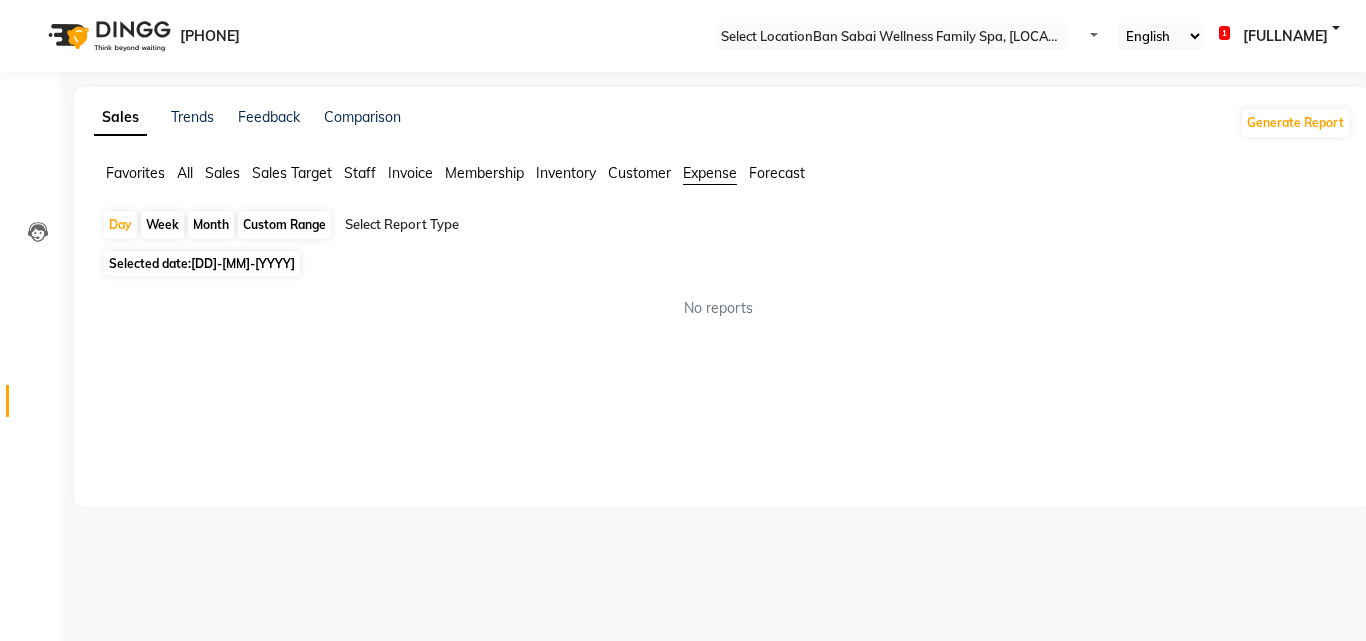 click at bounding box center (516, 225) 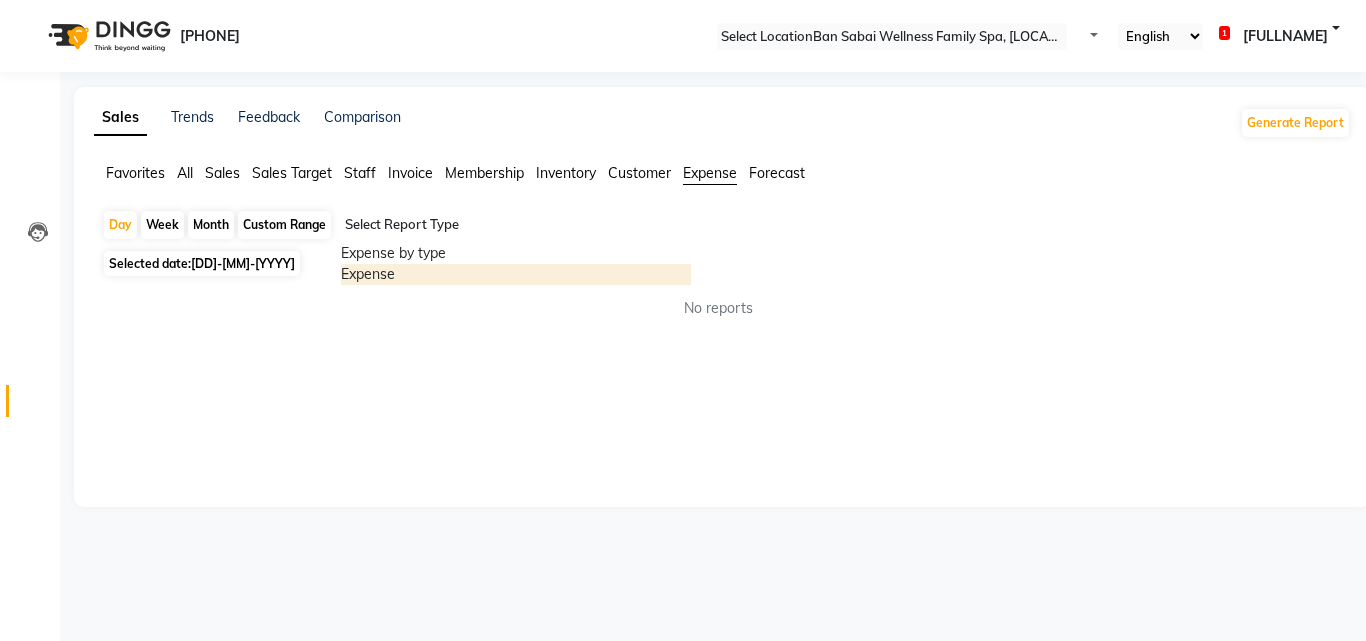 click on "Expense" at bounding box center [516, 274] 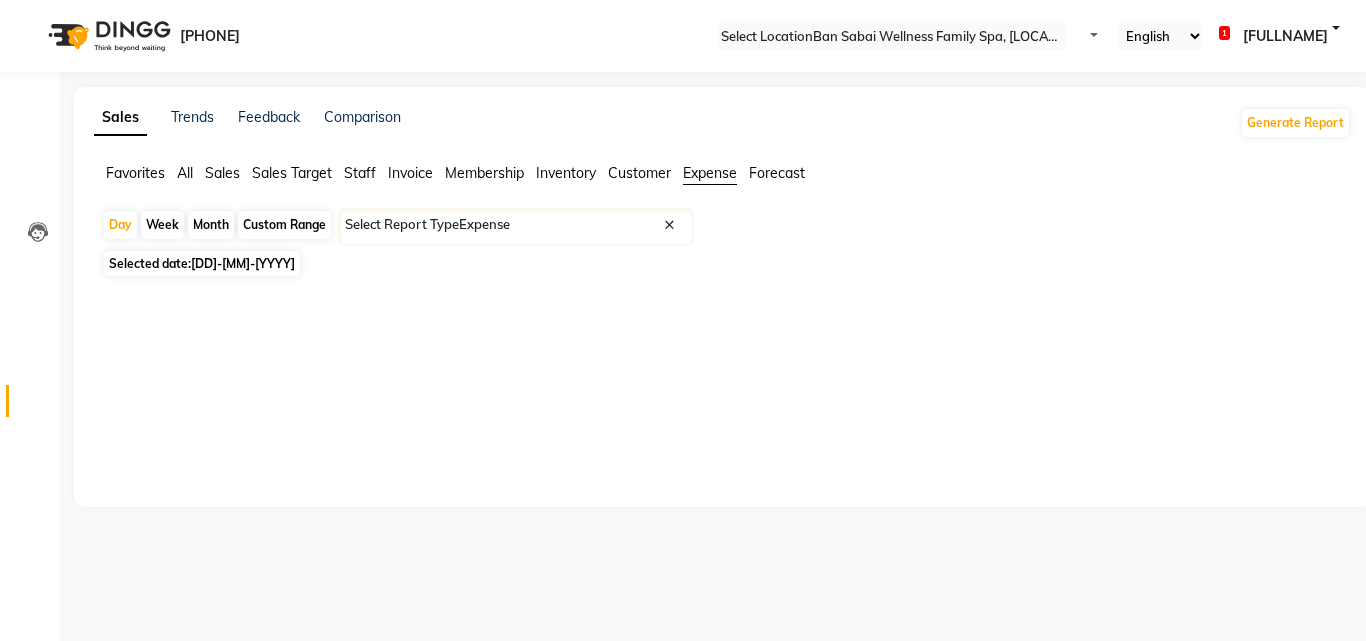 click on "[DD]-[MM]-[YYYY]" at bounding box center (243, 263) 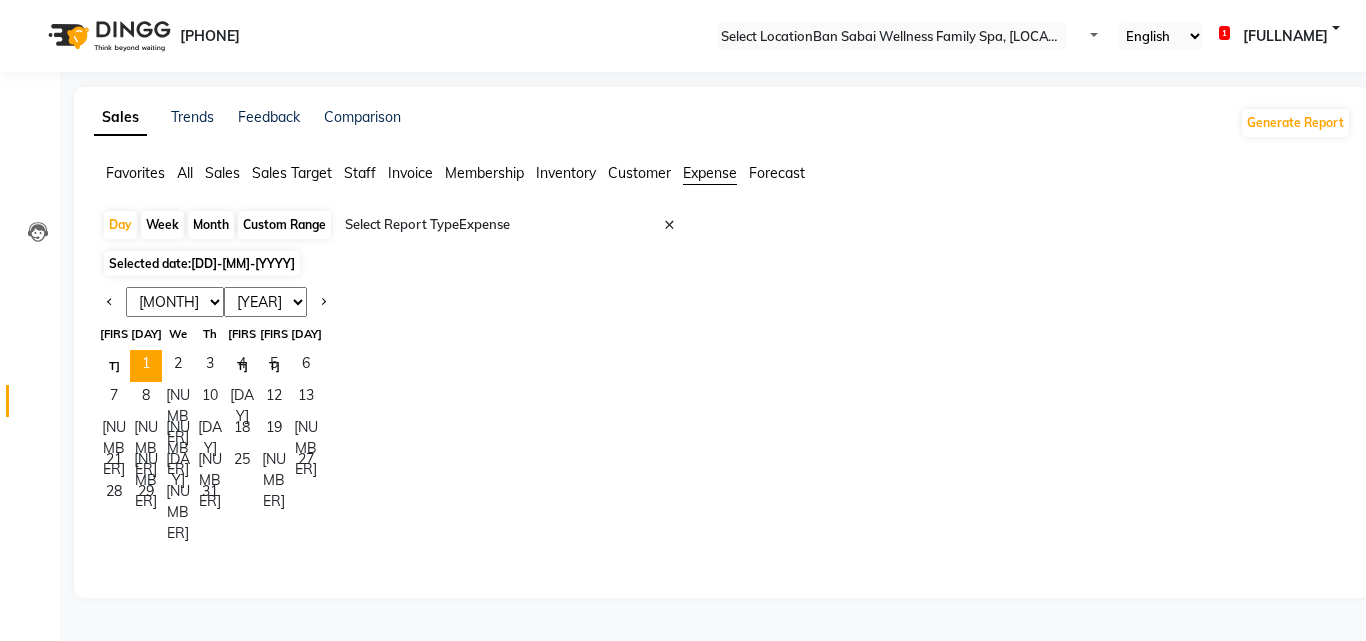 click on "Jan Feb Mar Apr May Jun Jul Aug Sep Oct Nov Dec" at bounding box center (175, 302) 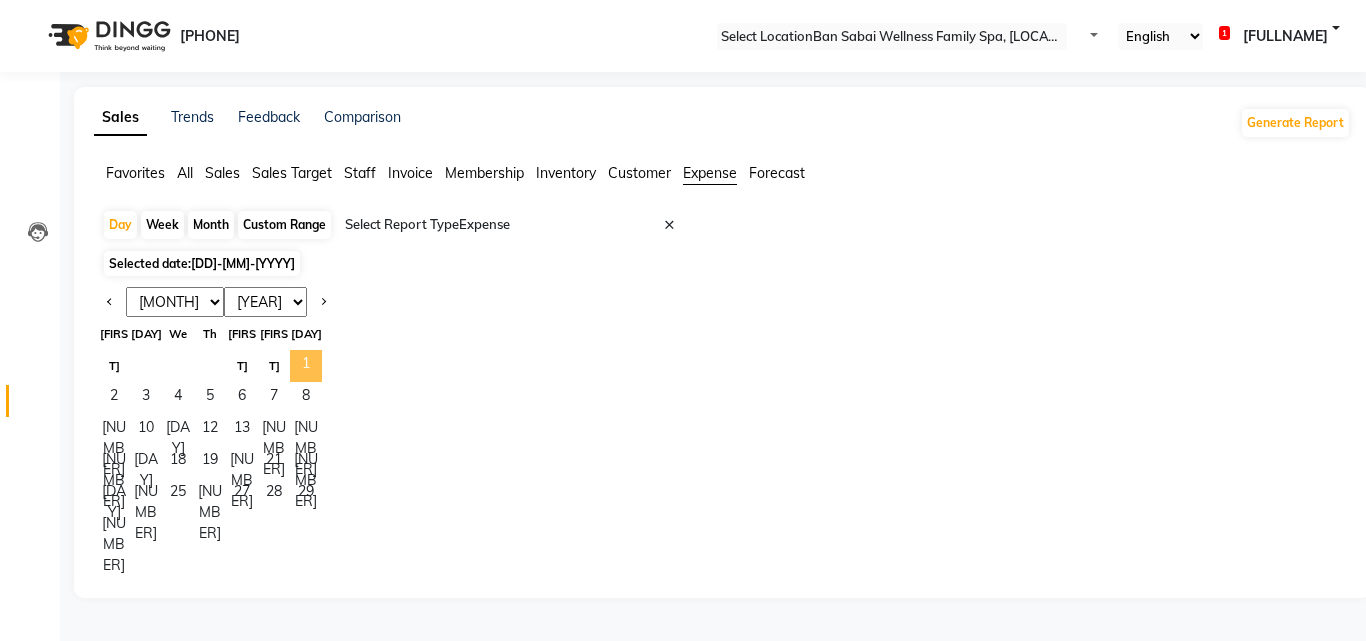 click on "1" at bounding box center (306, 366) 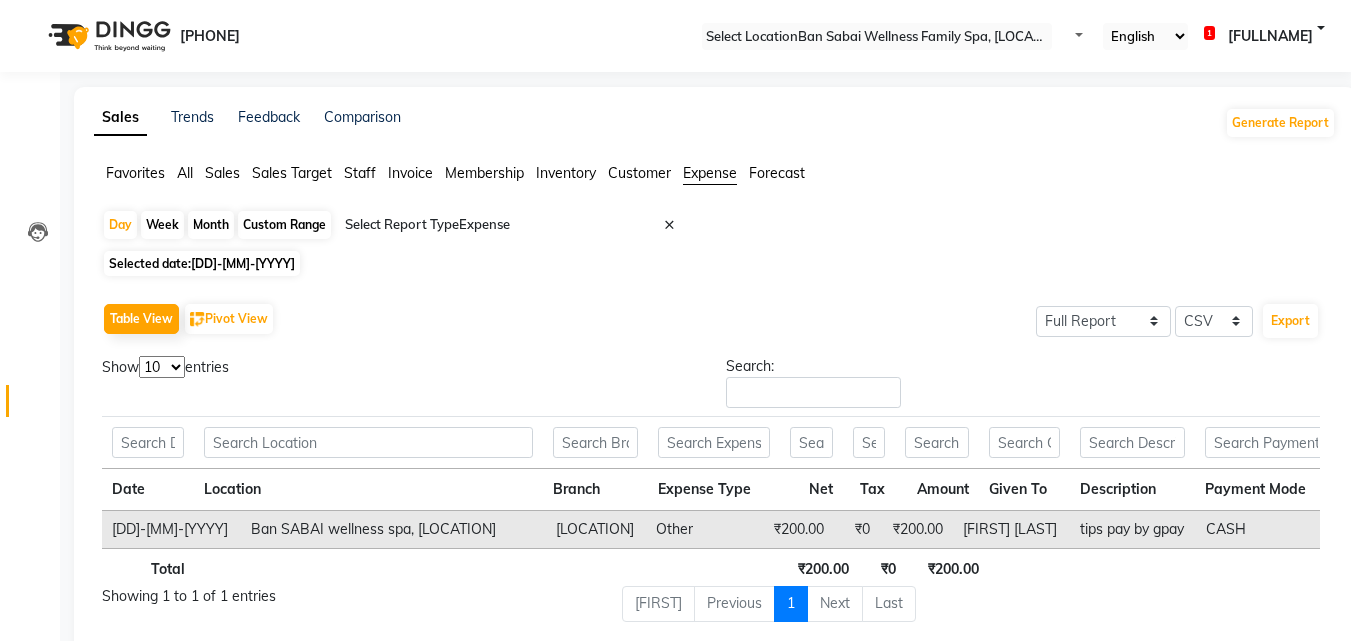 scroll, scrollTop: 74, scrollLeft: 0, axis: vertical 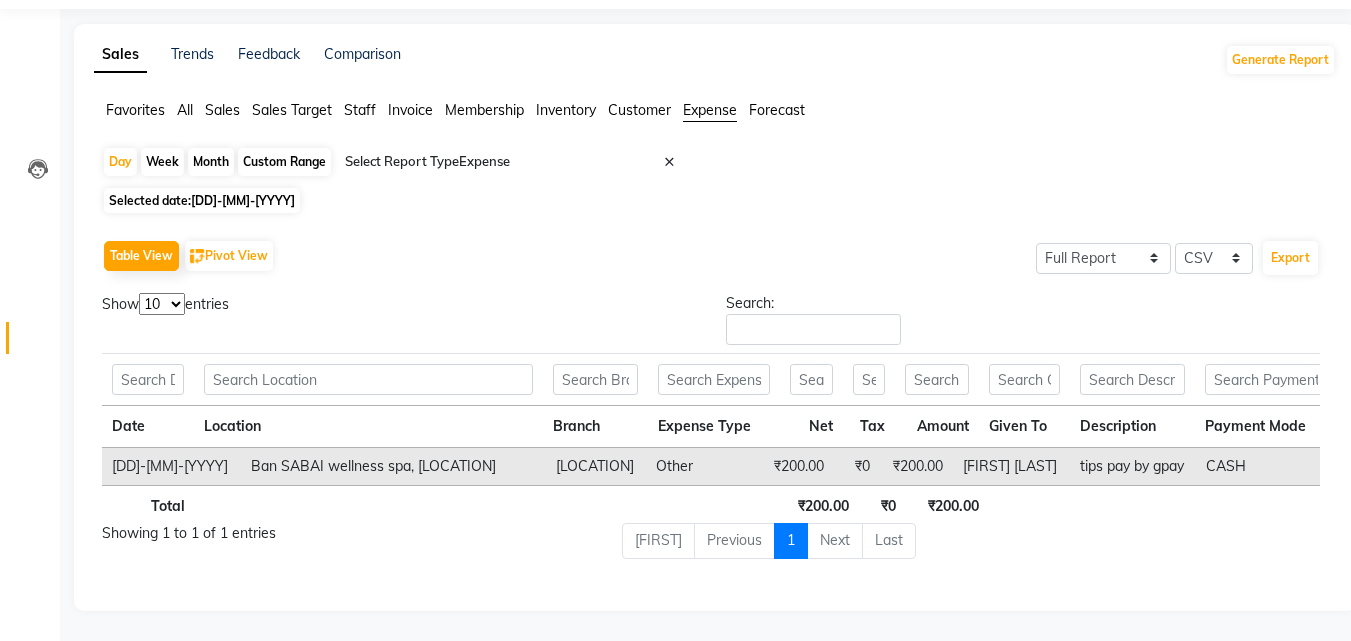 click on "Month" at bounding box center (211, 162) 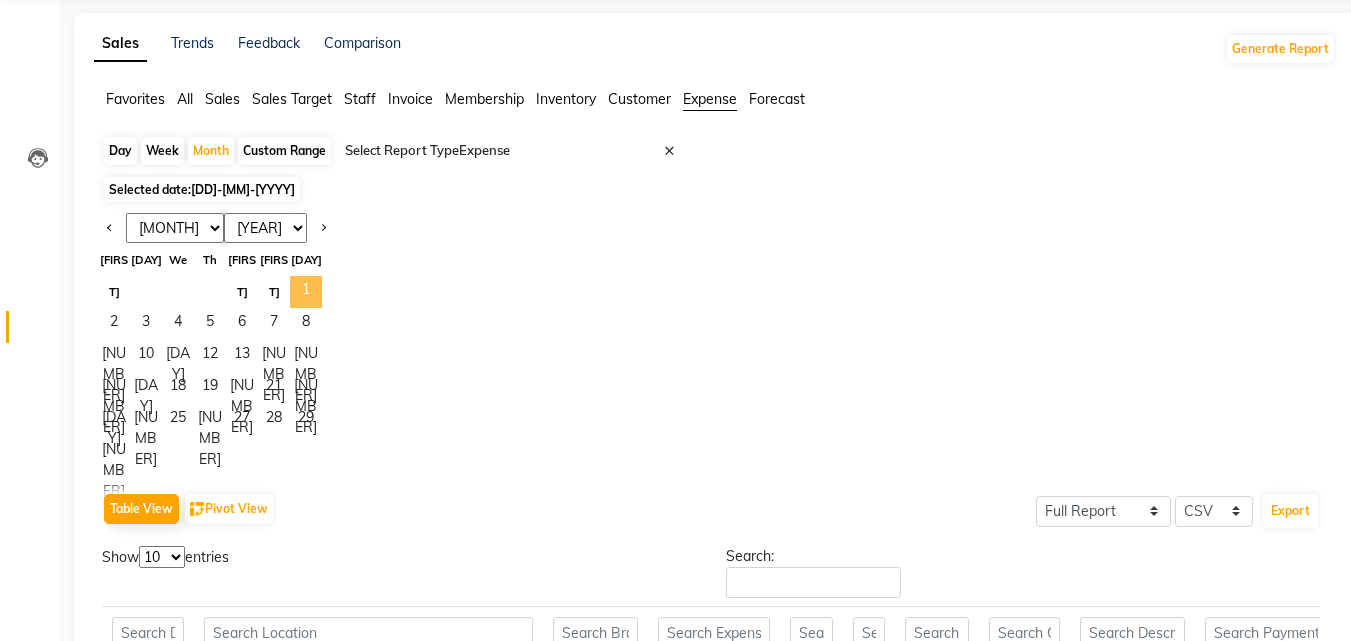 click on "1" at bounding box center (306, 292) 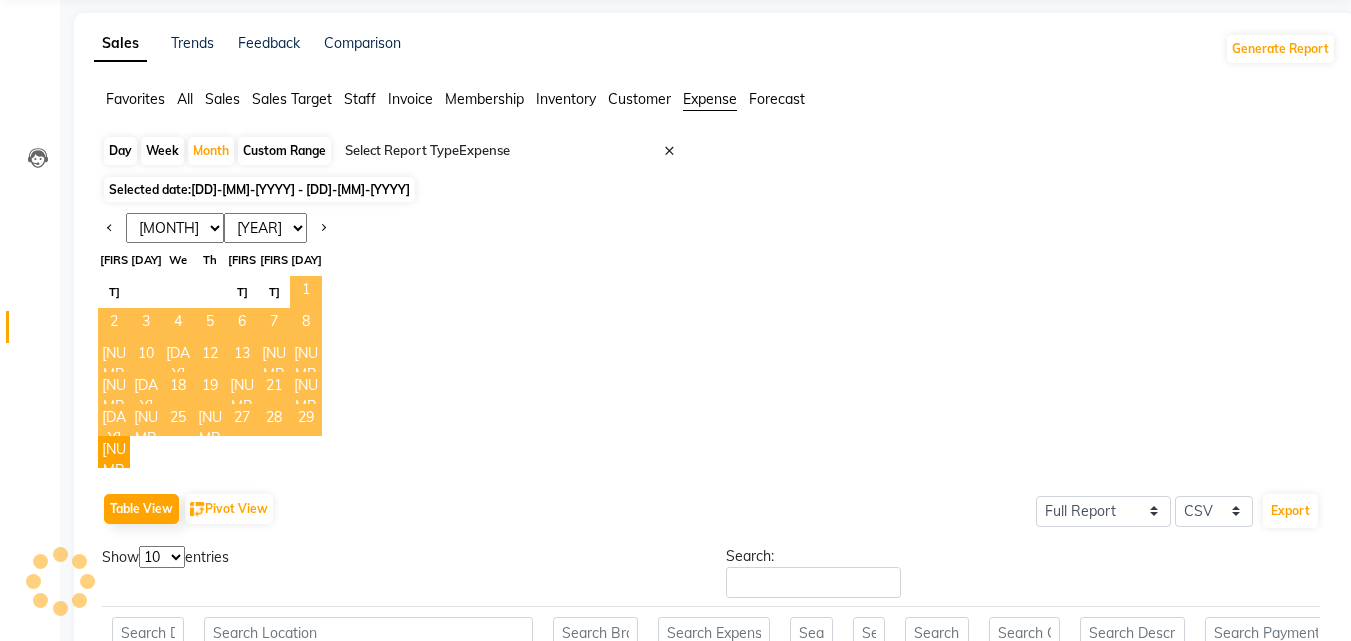 scroll, scrollTop: 0, scrollLeft: 0, axis: both 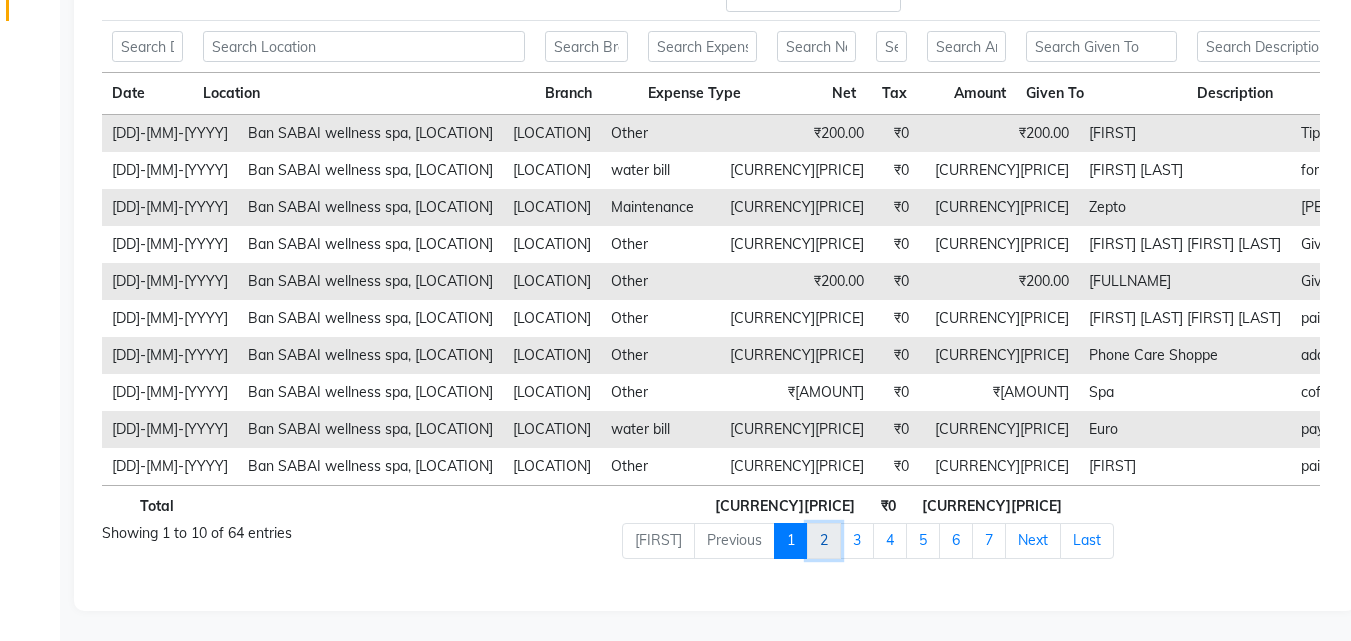 click on "2" at bounding box center [791, 541] 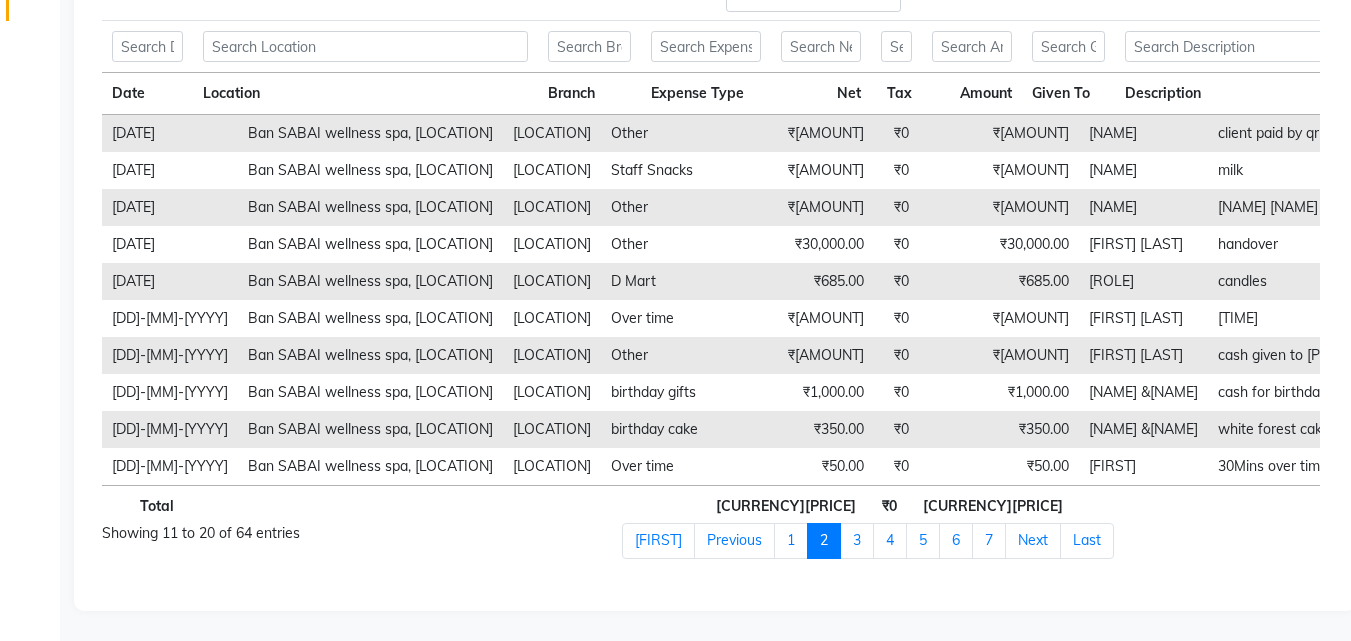 scroll, scrollTop: 405, scrollLeft: 0, axis: vertical 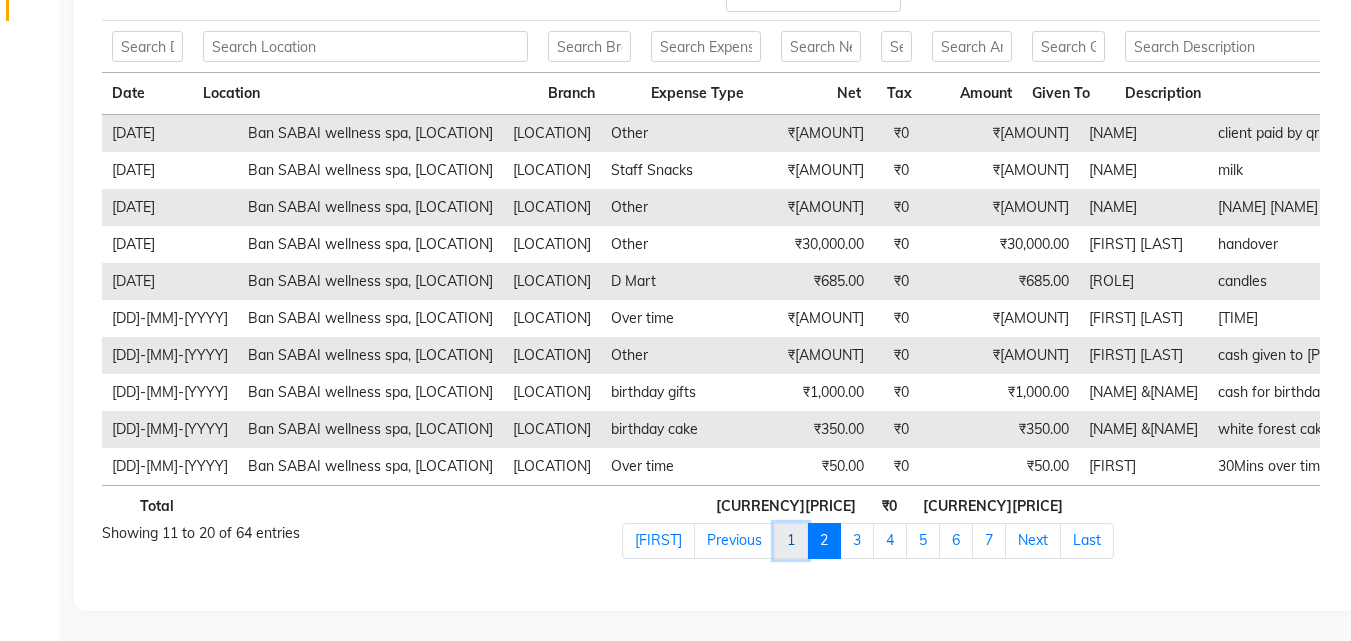 click on "1" at bounding box center (658, 541) 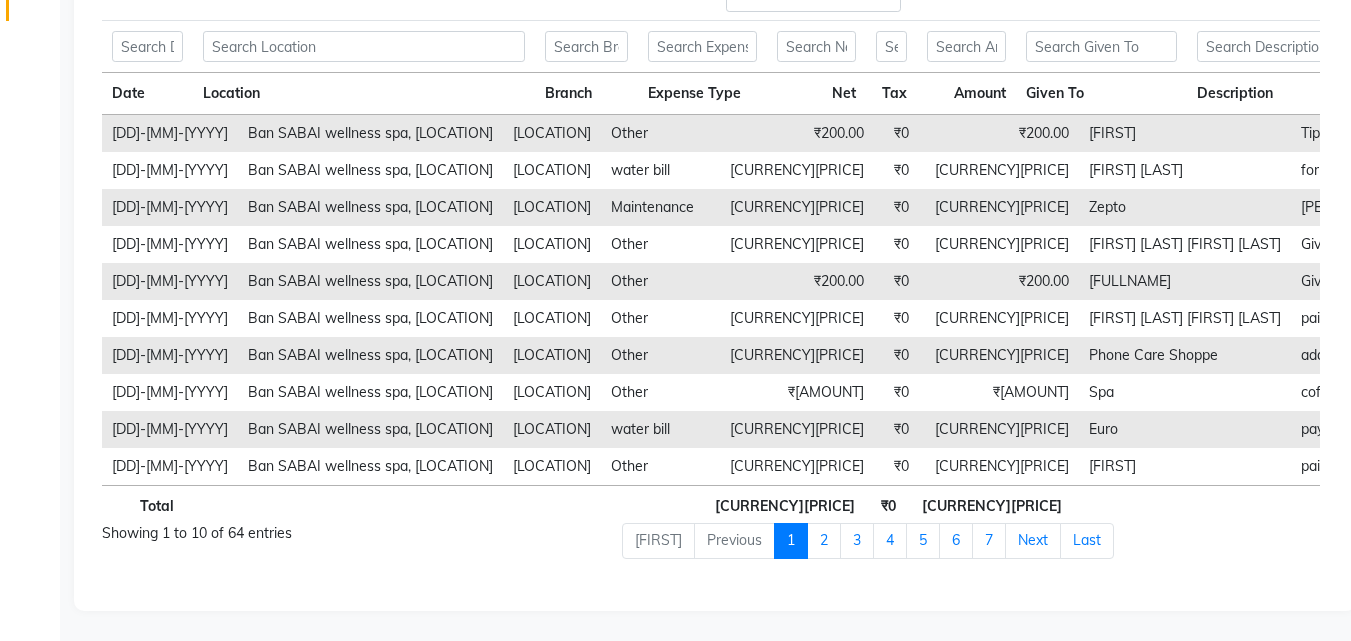 scroll, scrollTop: 0, scrollLeft: 142, axis: horizontal 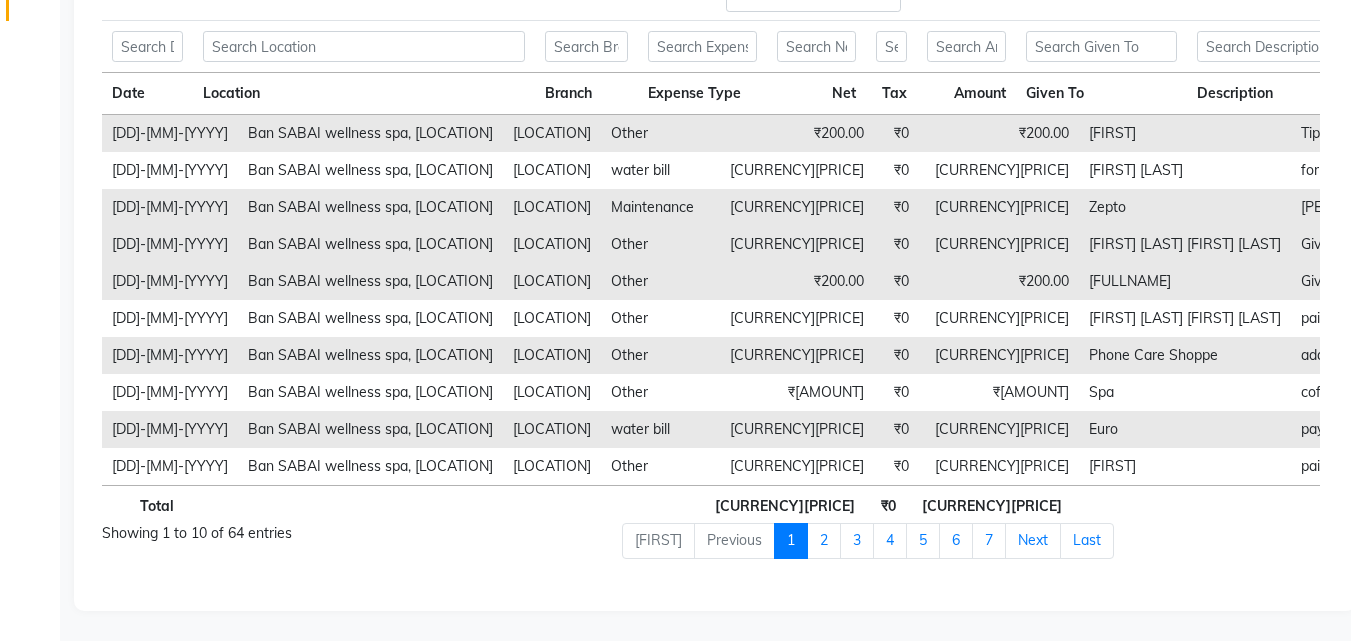click on "1" at bounding box center [791, 541] 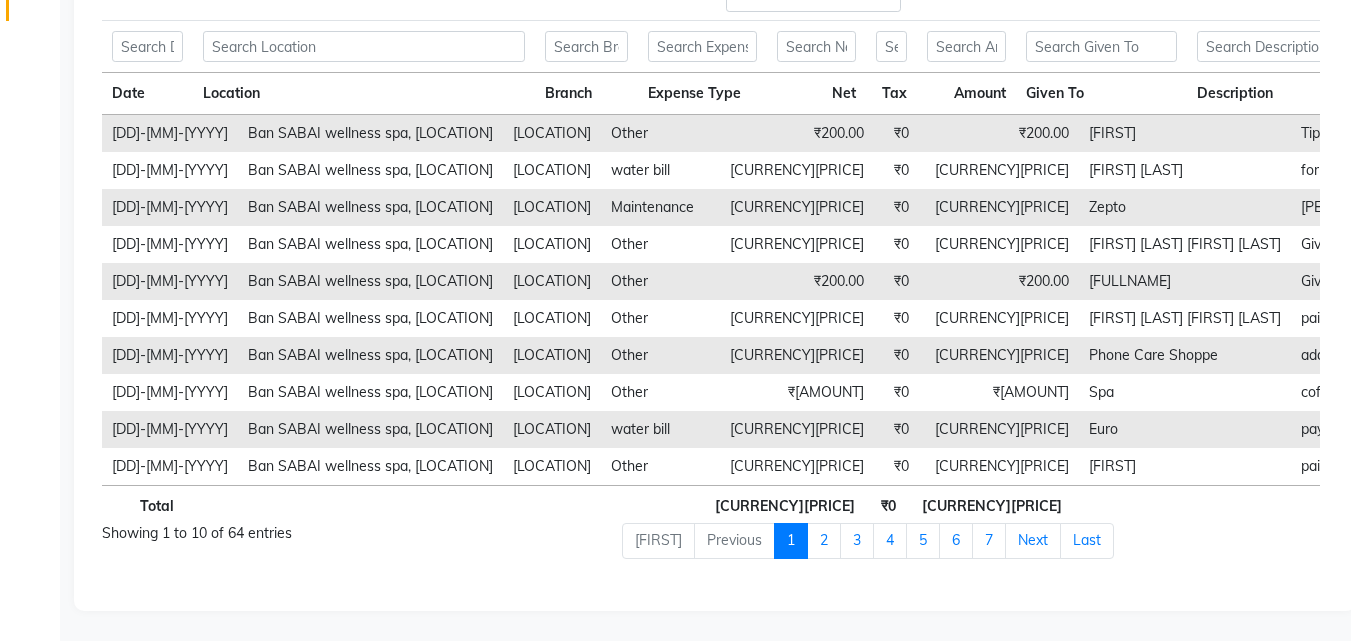 click on "1" at bounding box center [791, 541] 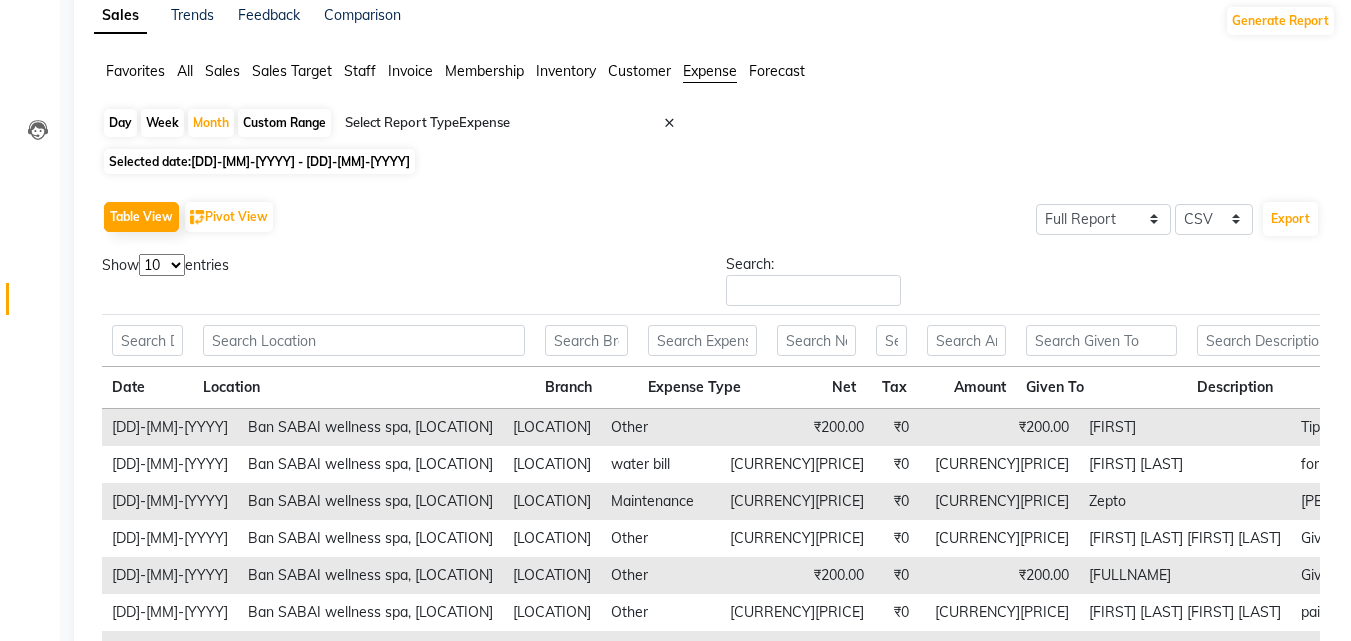 scroll, scrollTop: 97, scrollLeft: 0, axis: vertical 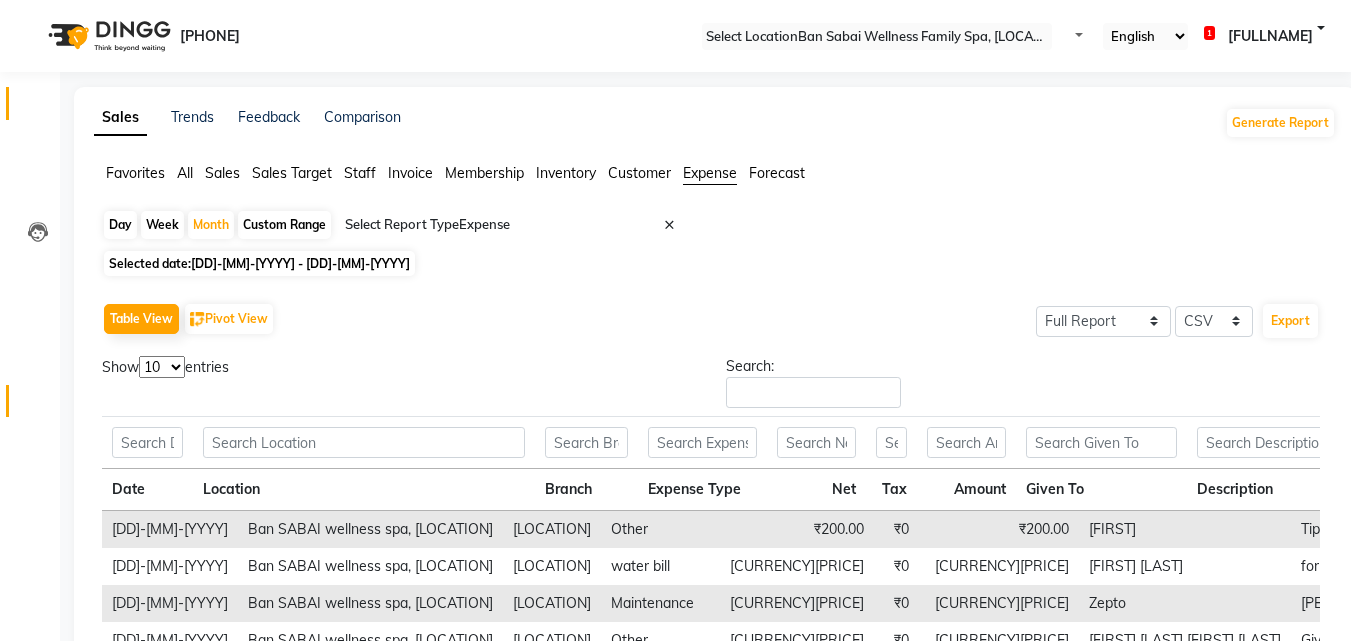 click on "Calendar" at bounding box center (30, 103) 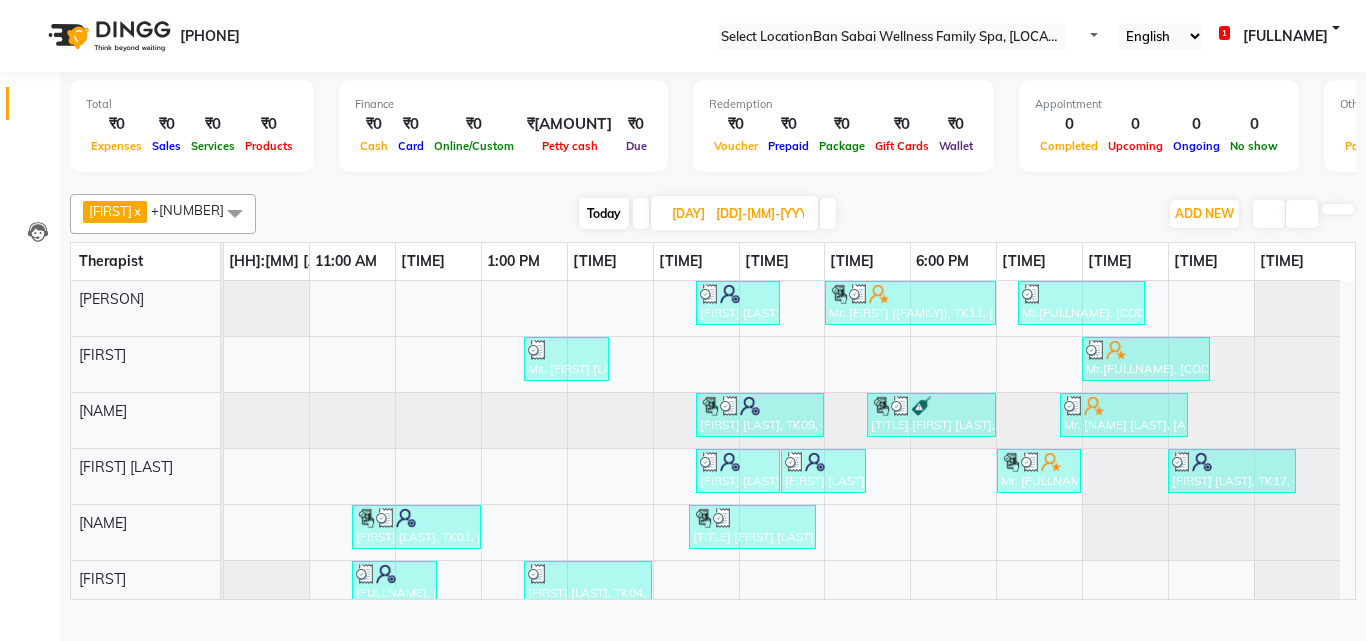 click at bounding box center (828, 213) 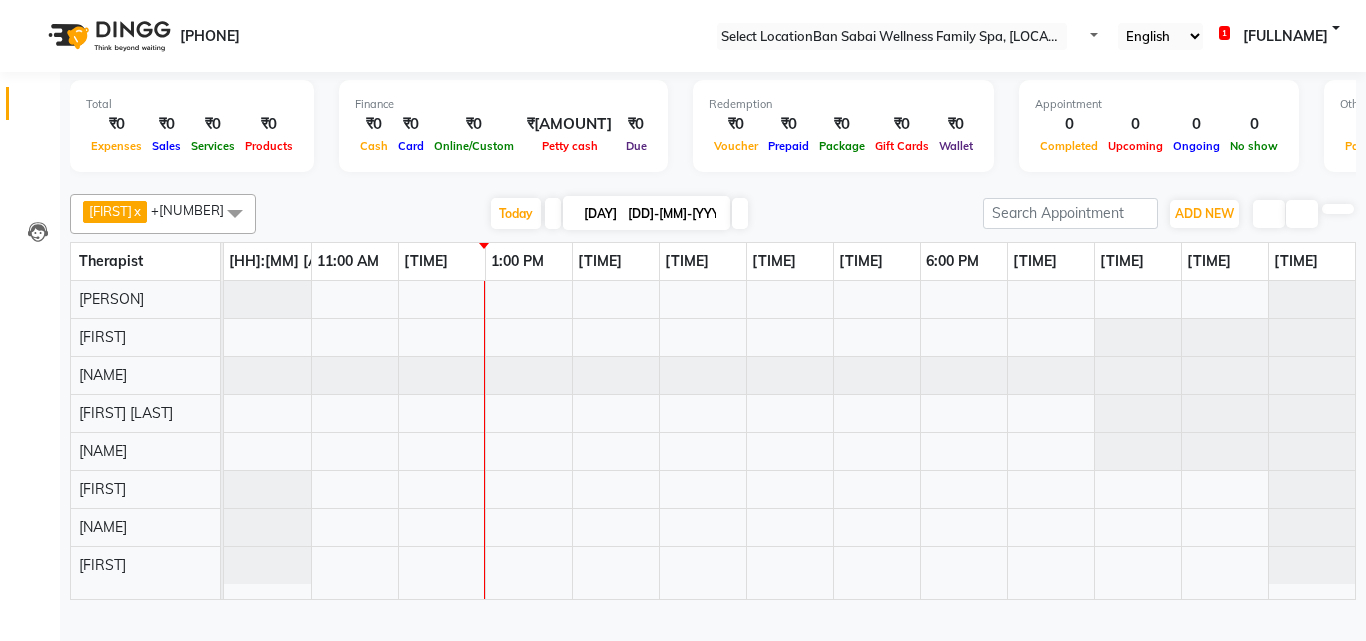 click at bounding box center (484, 440) 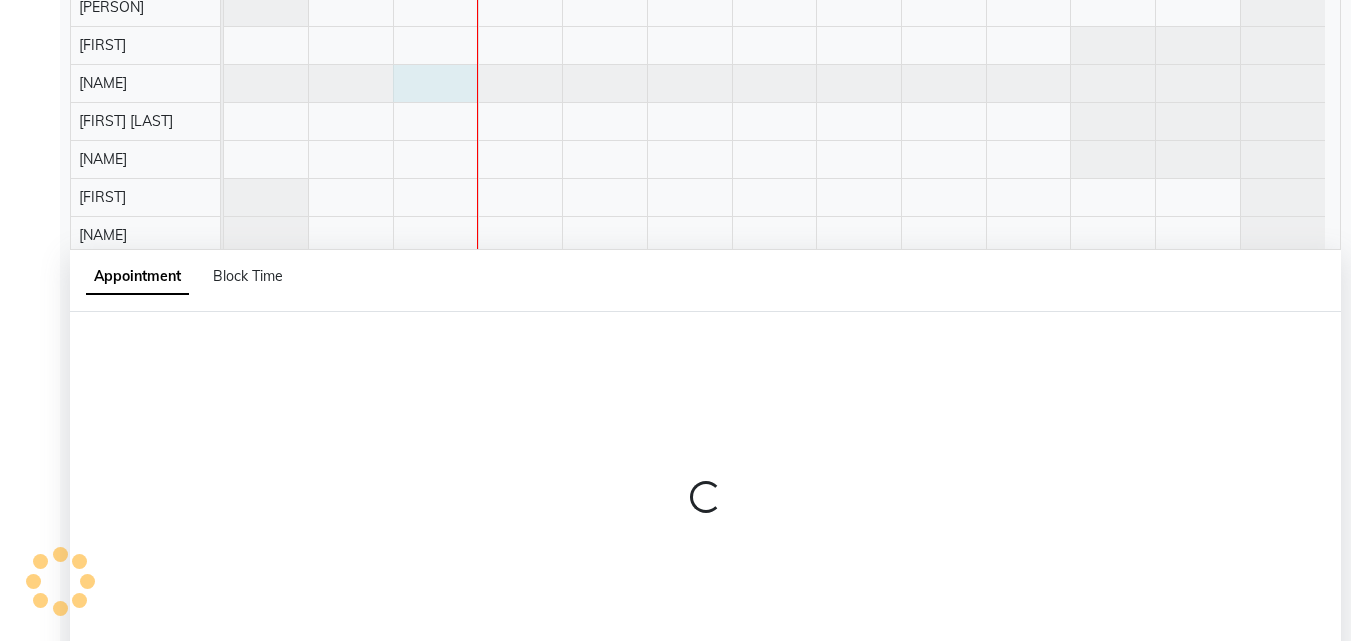 scroll, scrollTop: 377, scrollLeft: 0, axis: vertical 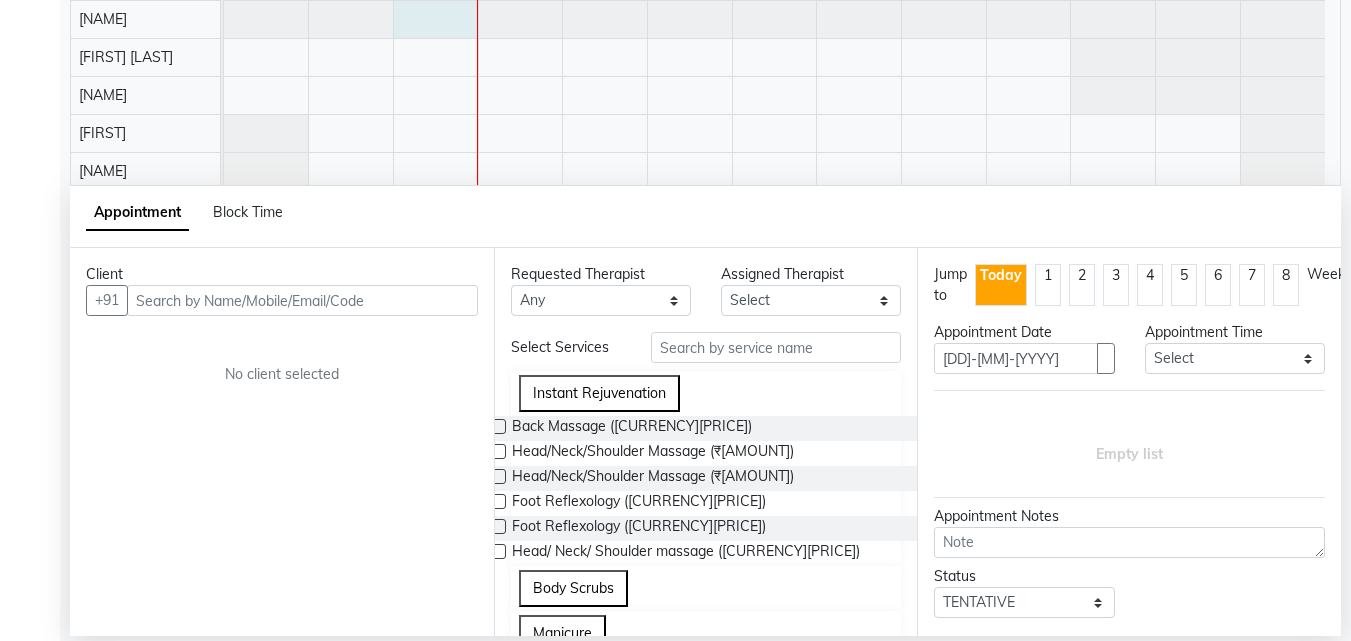 click at bounding box center [302, 300] 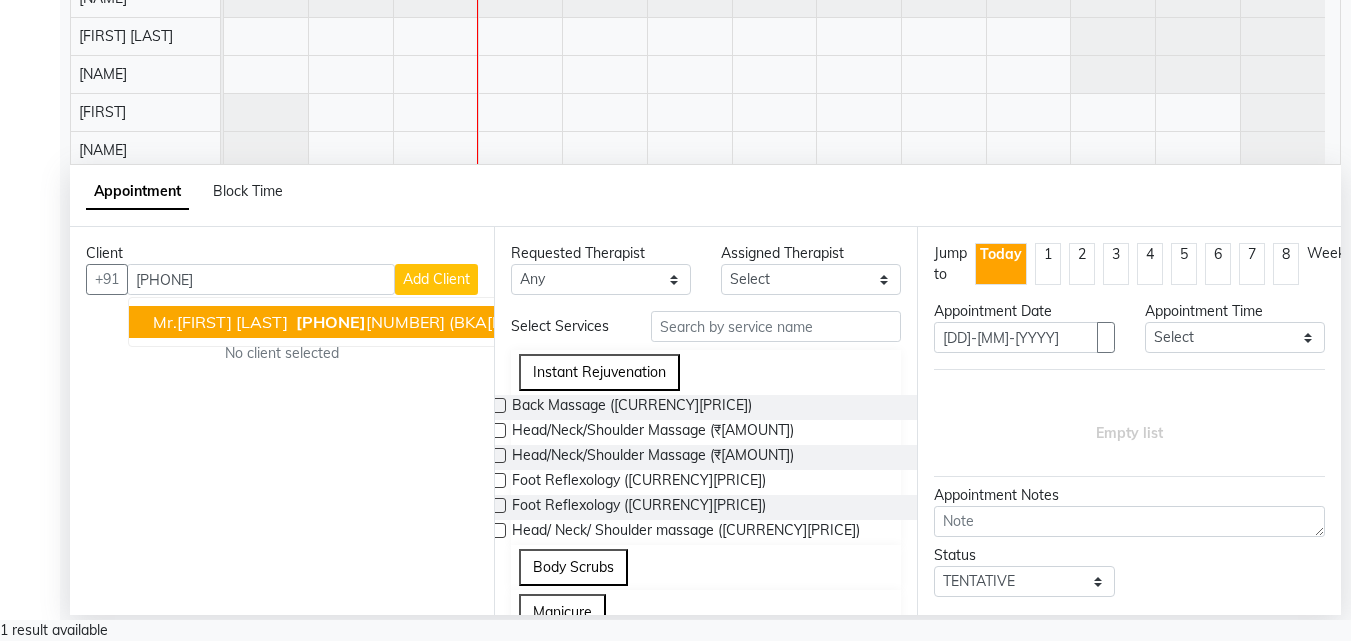 click at bounding box center [782, 55] 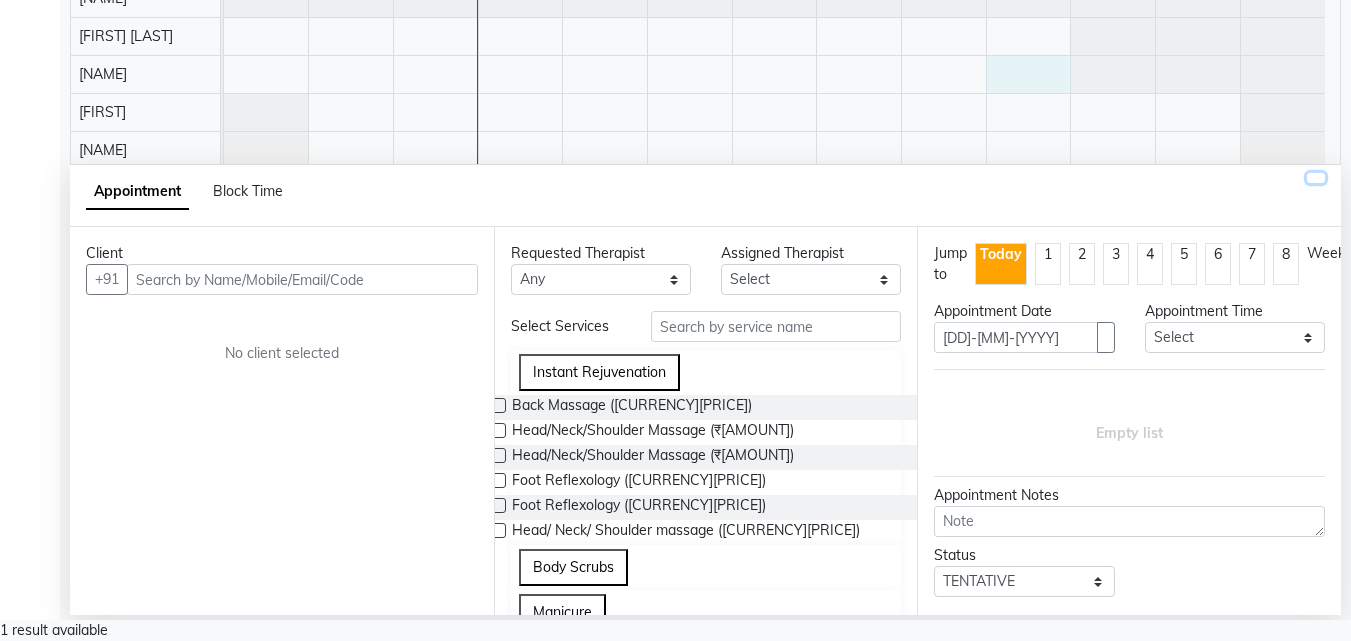 click at bounding box center [1316, 178] 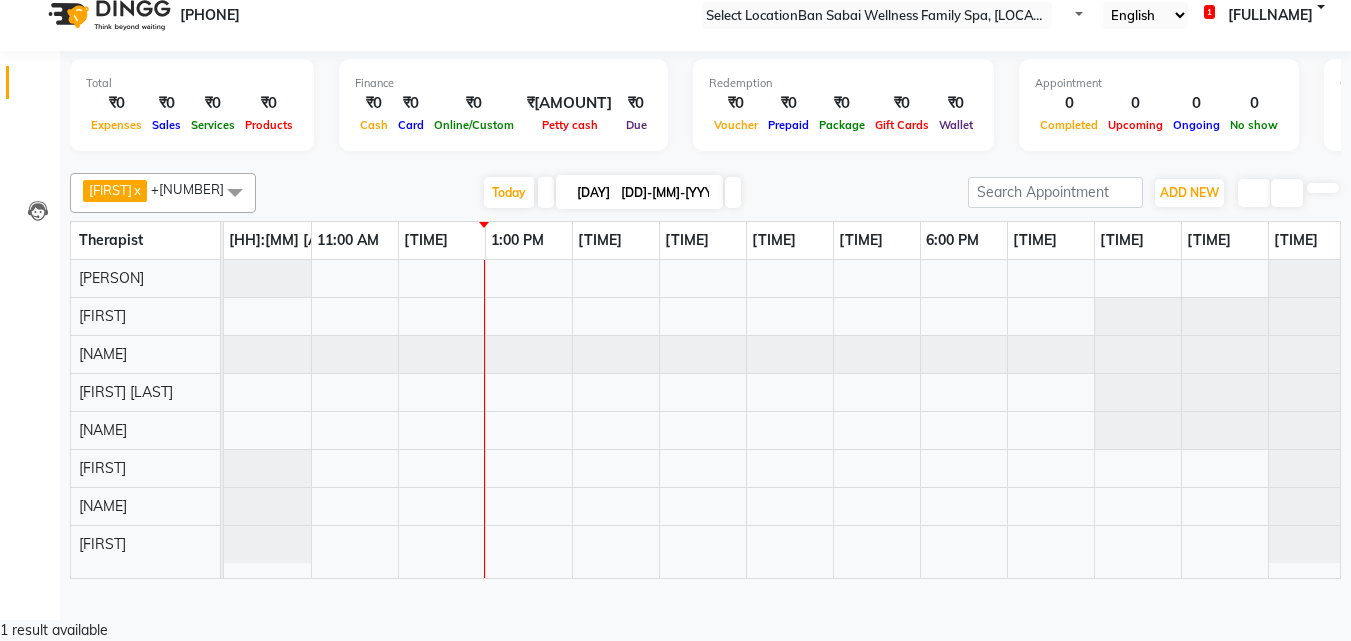 scroll, scrollTop: 0, scrollLeft: 0, axis: both 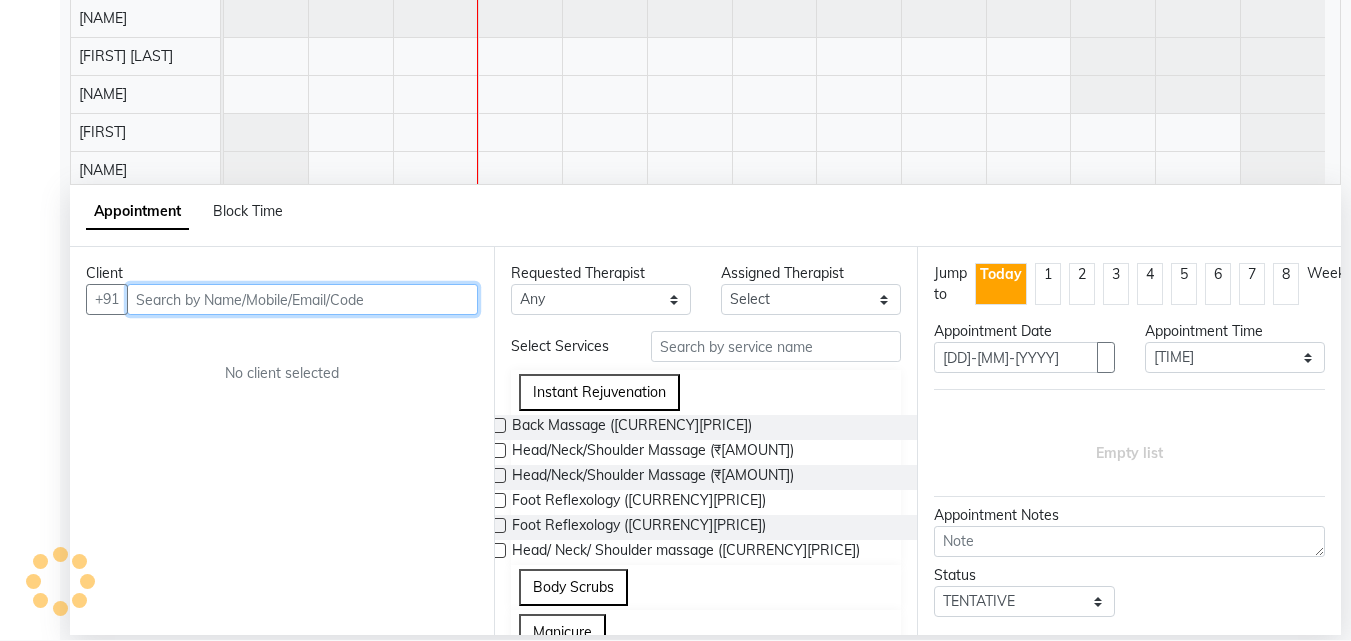 click at bounding box center [302, 299] 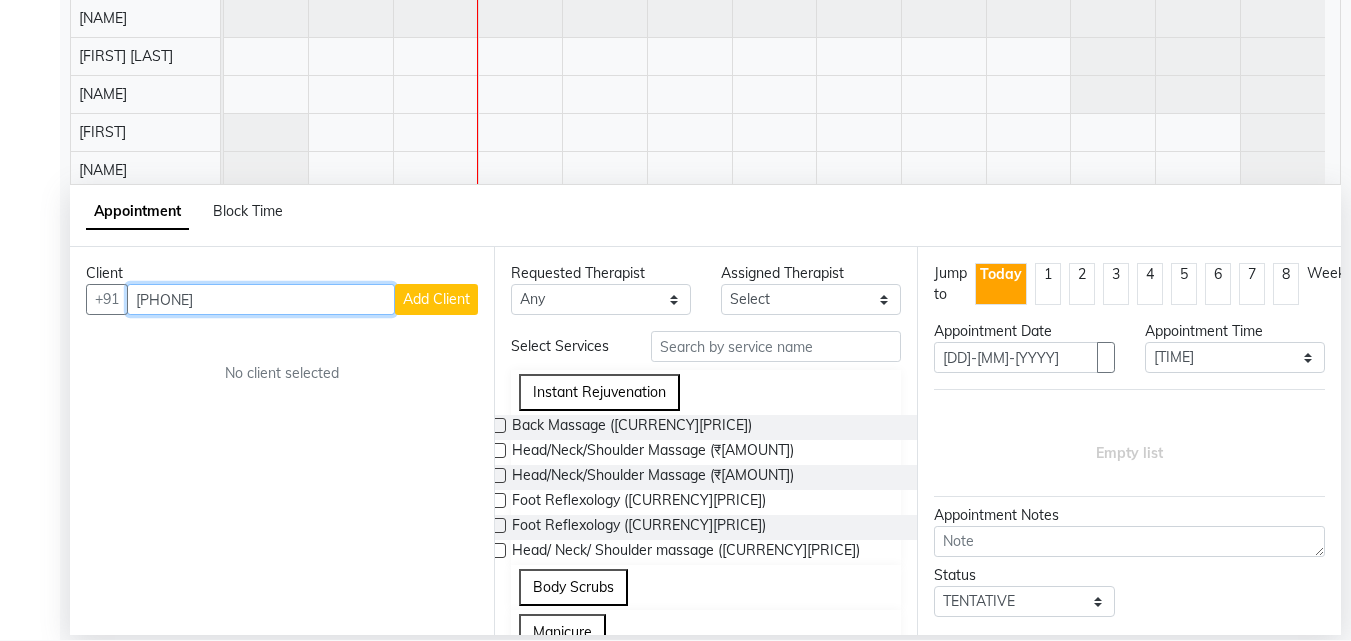 type on "[PHONE]" 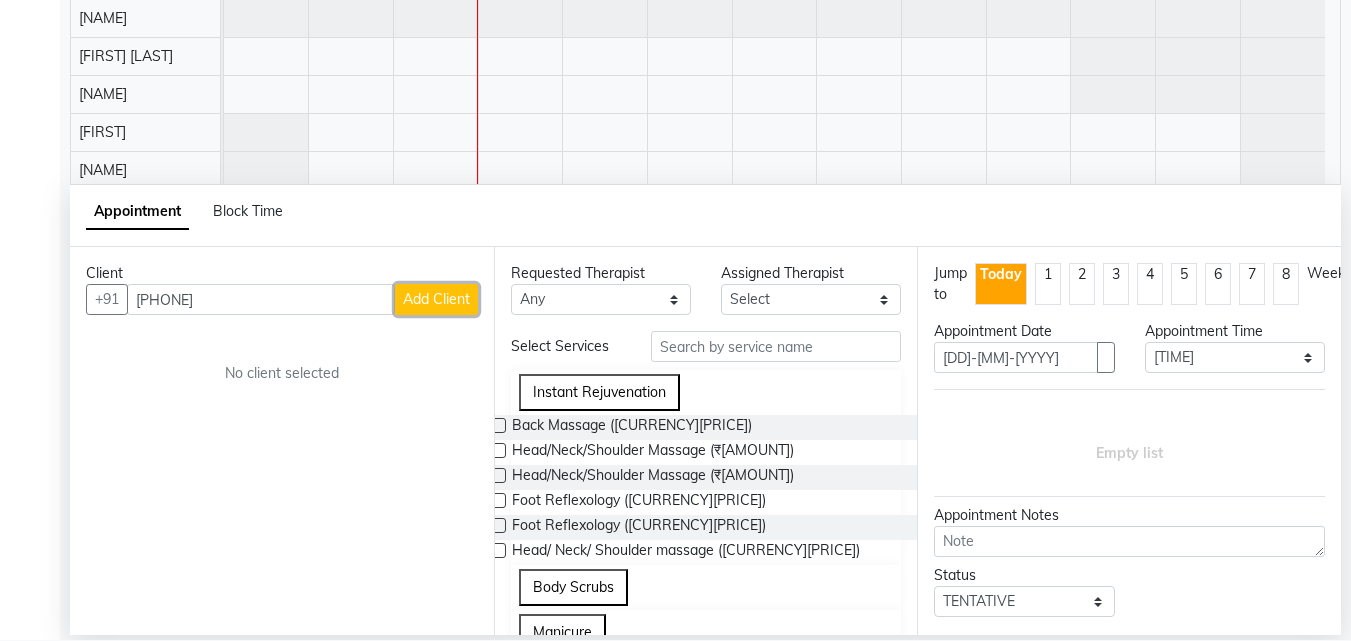 click on "Add Client" at bounding box center [436, 299] 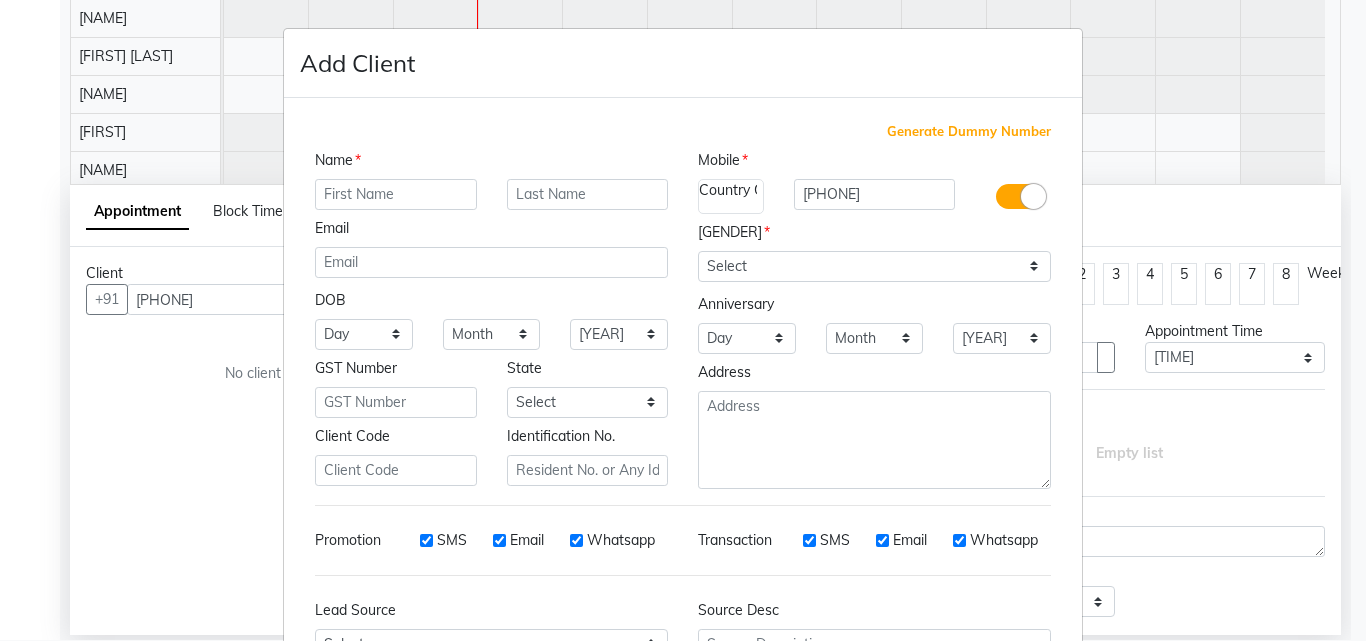 click on "Name" at bounding box center [491, 164] 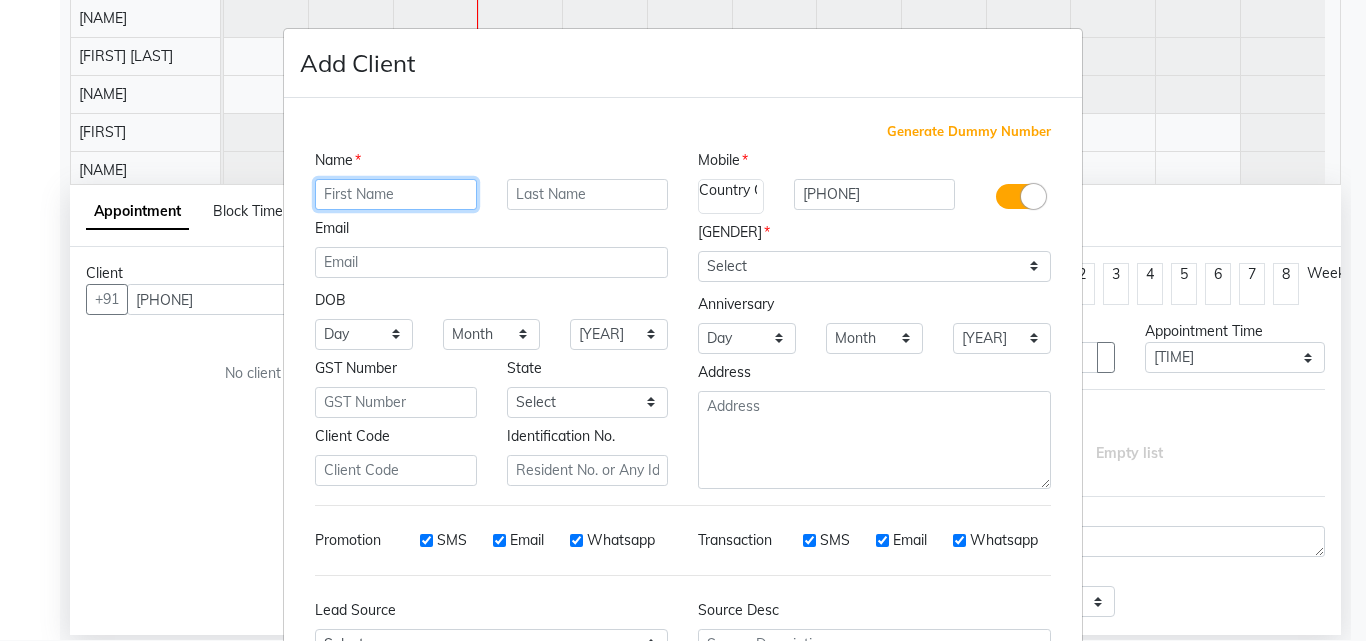 click at bounding box center [396, 194] 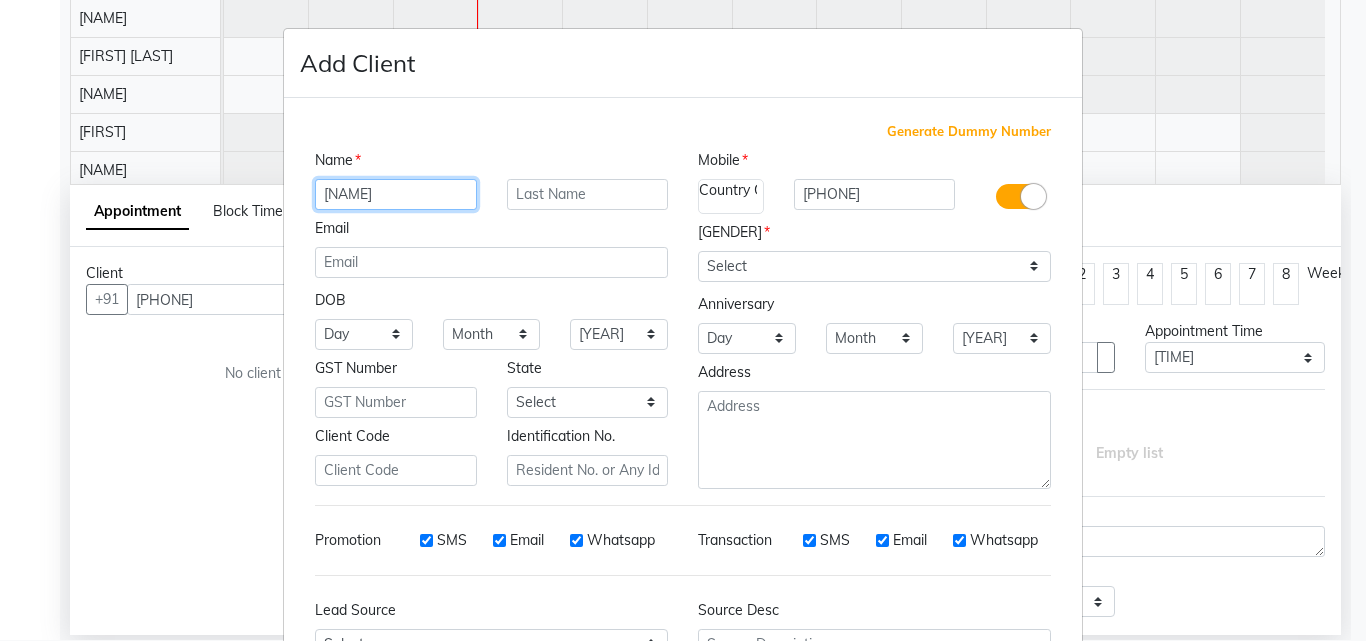 type on "[NAME]" 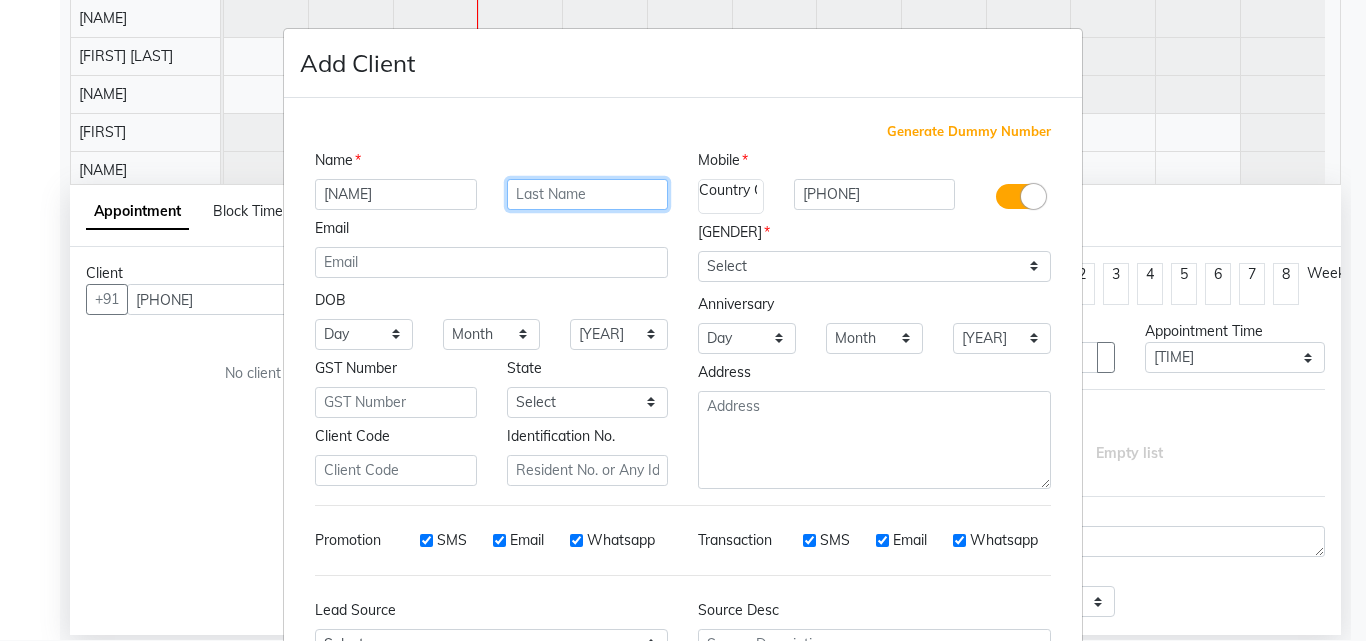 click at bounding box center (588, 194) 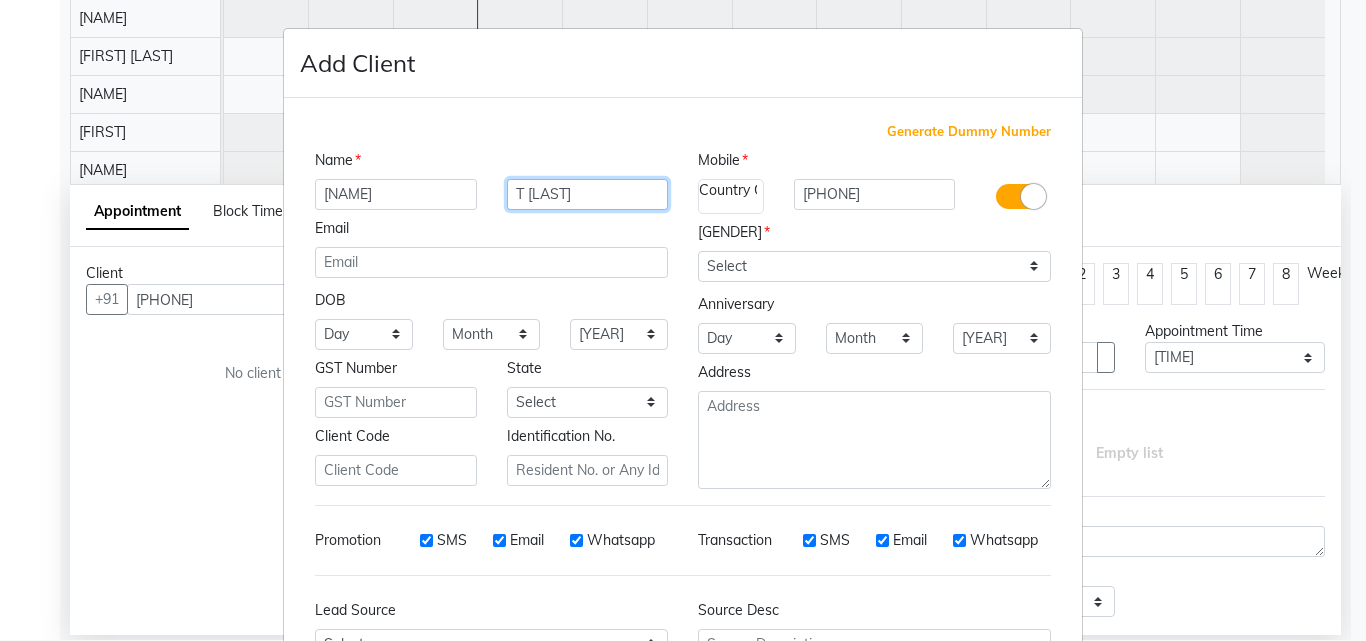 type on "T [LAST]" 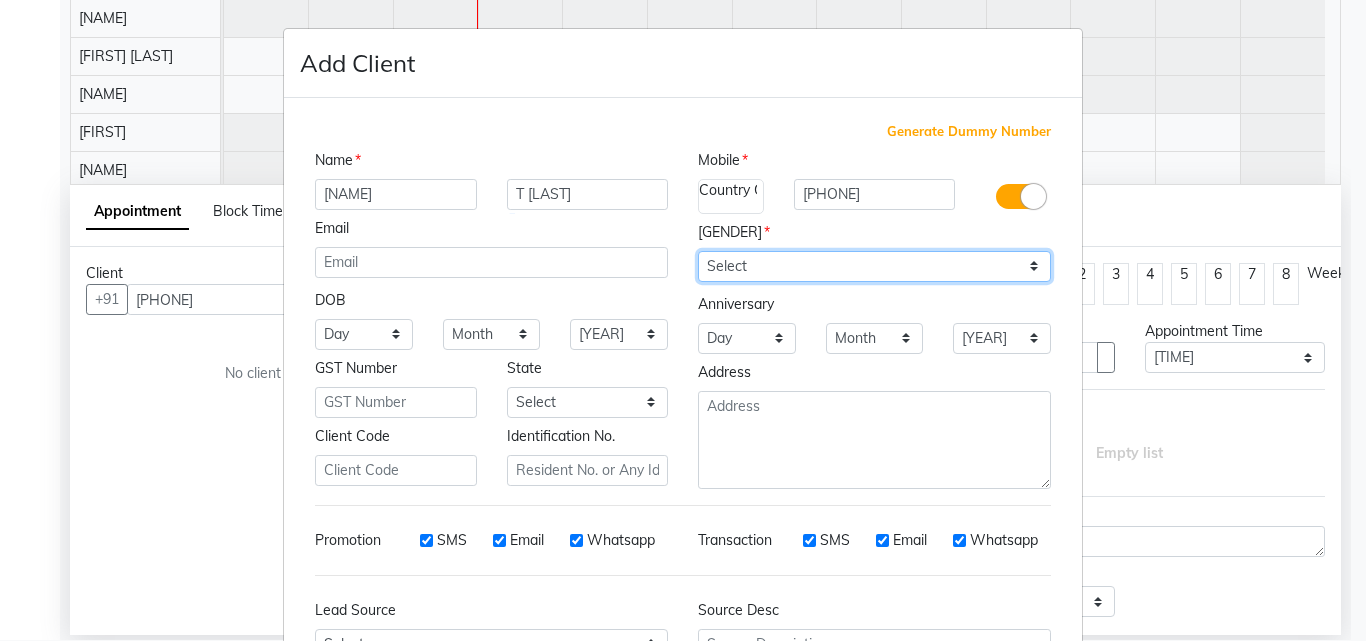 click on "Select Male Female Other Prefer Not To Say" at bounding box center (874, 266) 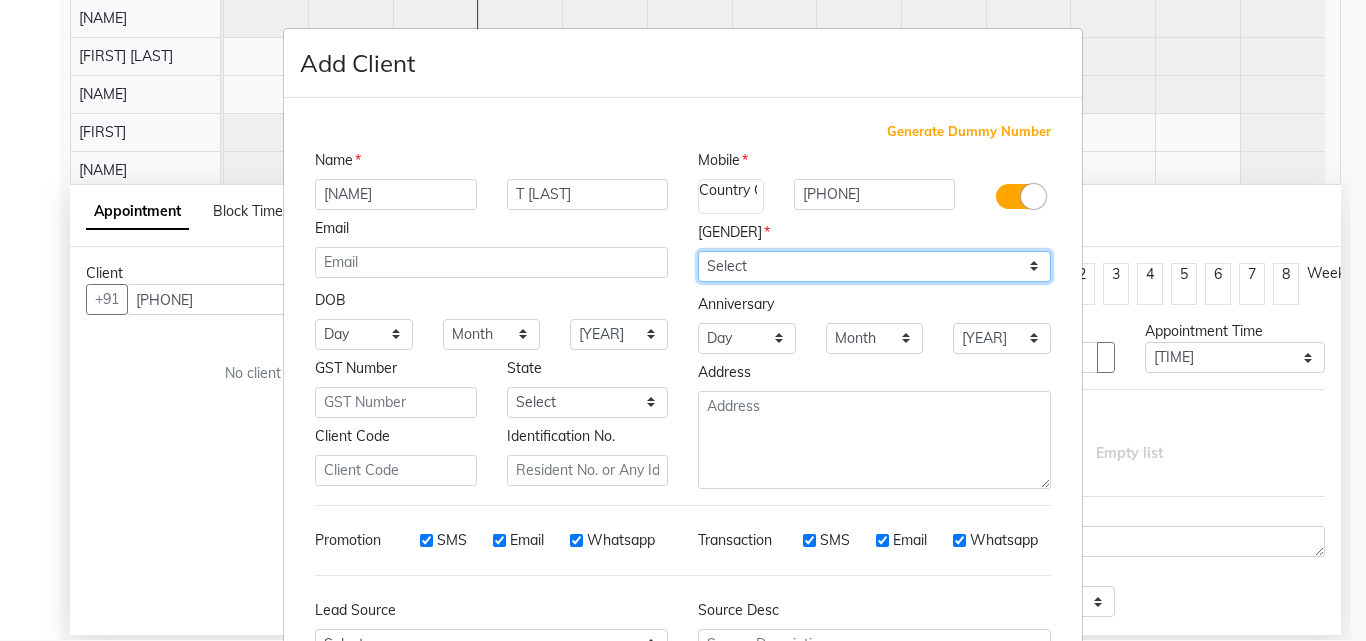 select on "[GENDER]" 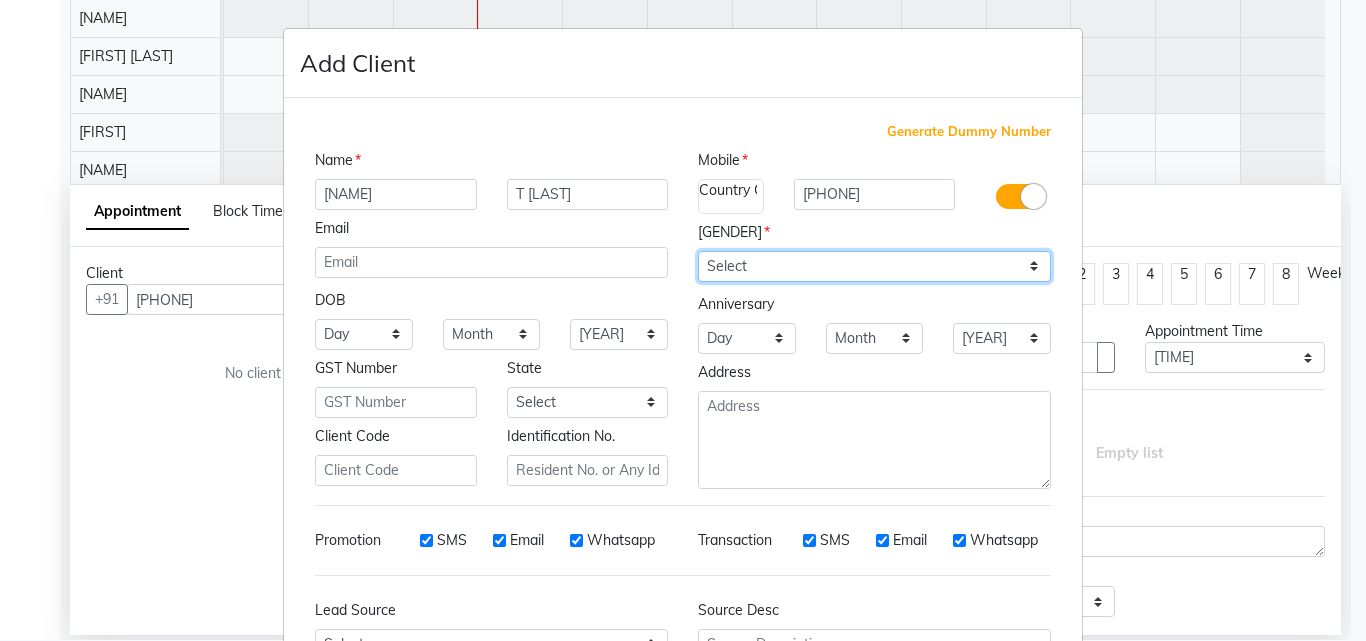 click on "Select Male Female Other Prefer Not To Say" at bounding box center [874, 266] 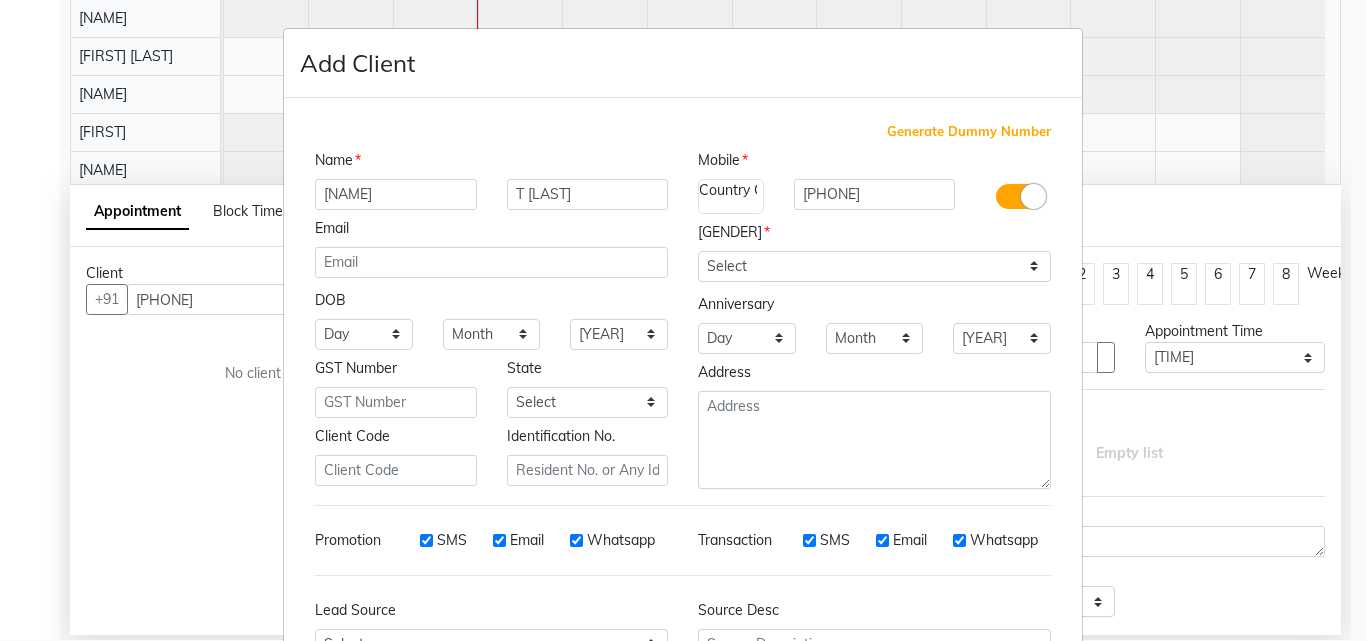 click on "Email" at bounding box center (499, 540) 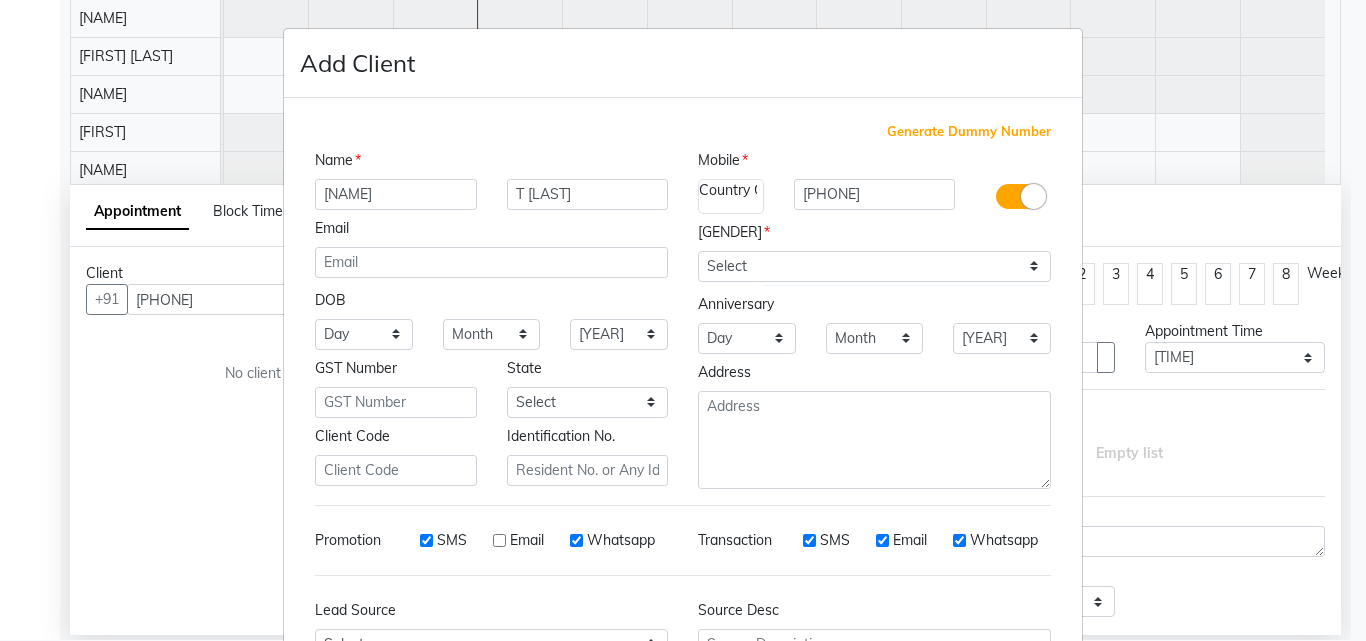 click on "SMS" at bounding box center (426, 540) 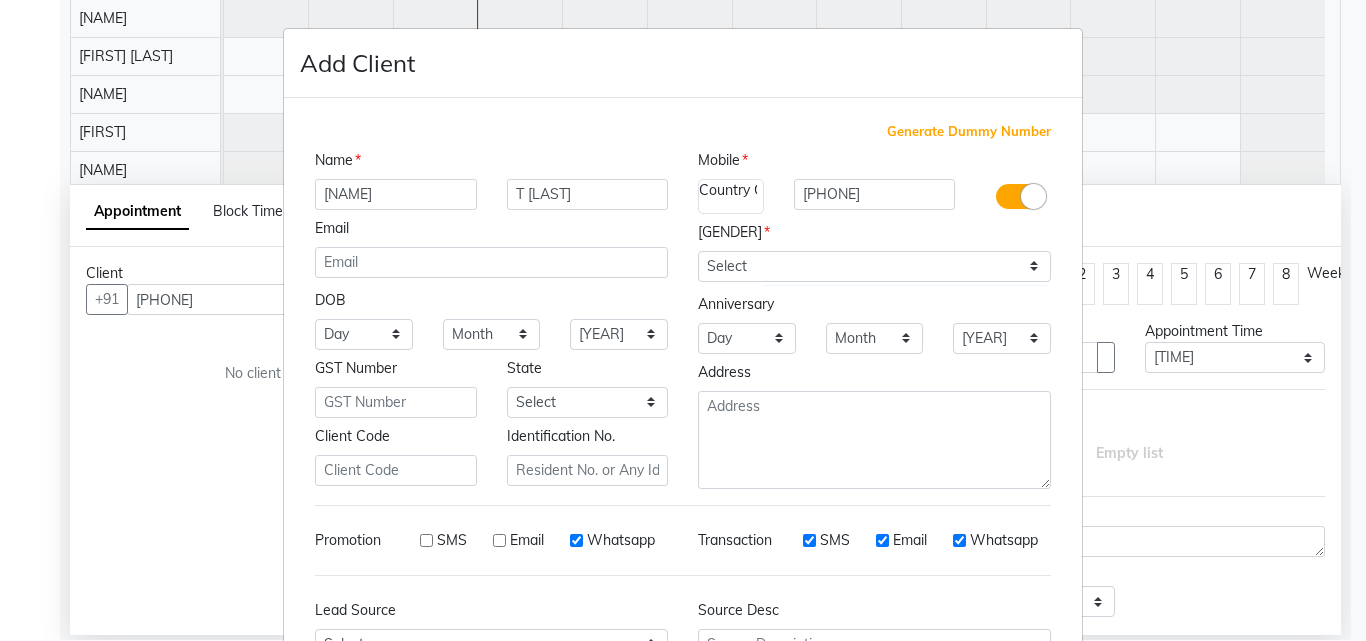 click on "SMS Email Whatsapp" at bounding box center (523, 540) 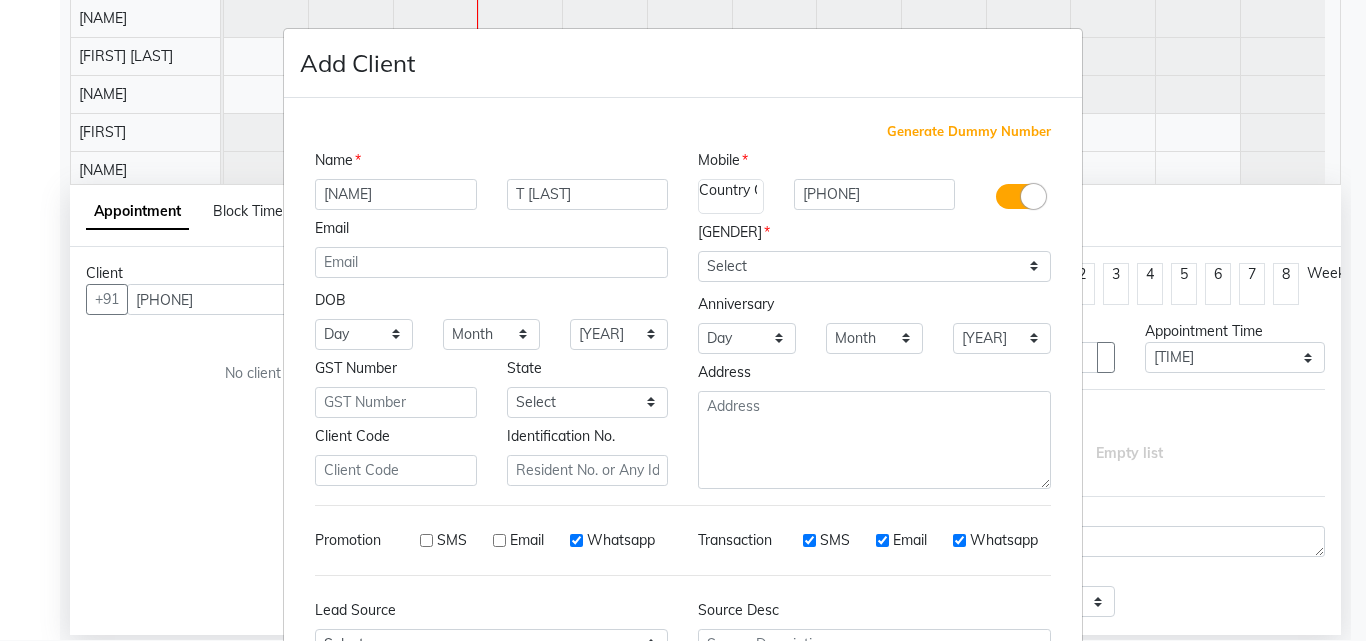 click on "Whatsapp" at bounding box center [576, 540] 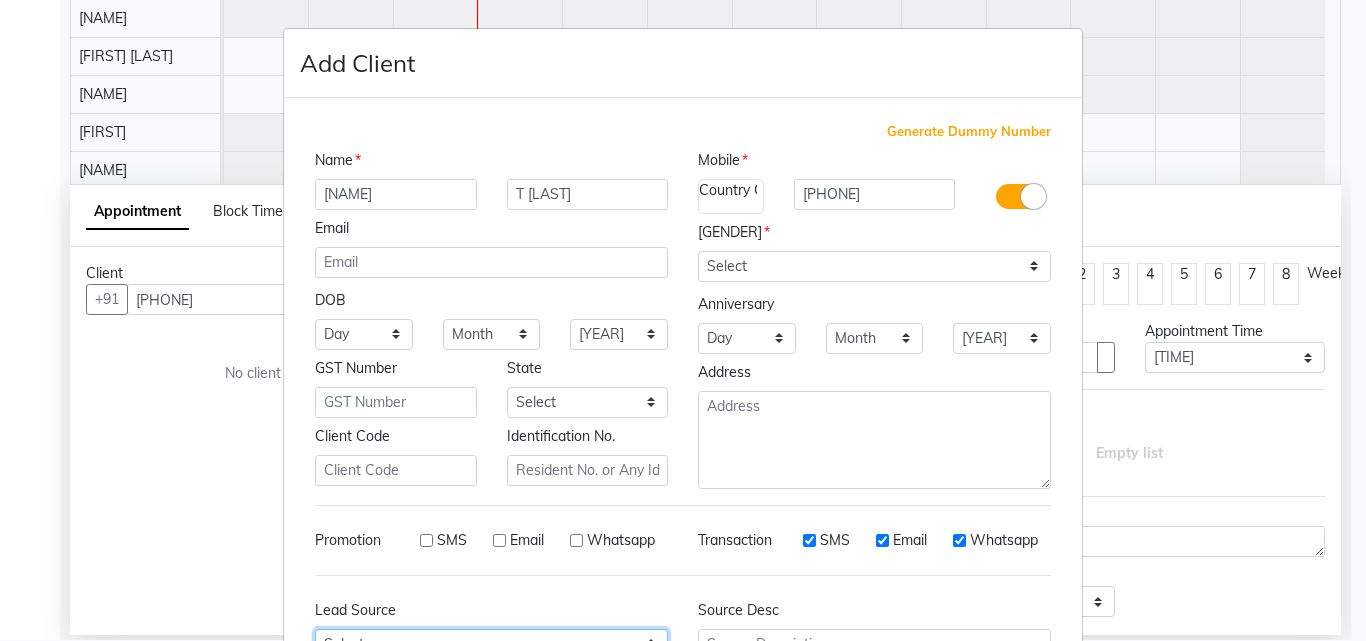 drag, startPoint x: 638, startPoint y: 631, endPoint x: 584, endPoint y: 612, distance: 57.245087 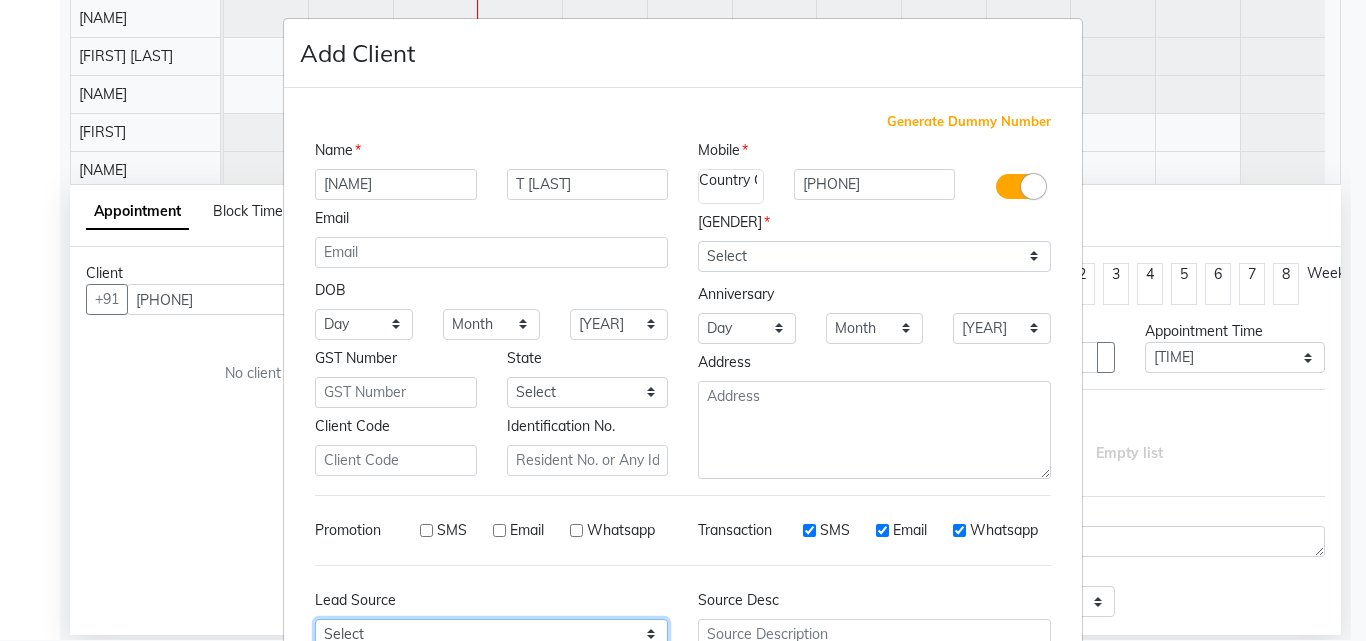 select on "[NUMBER]" 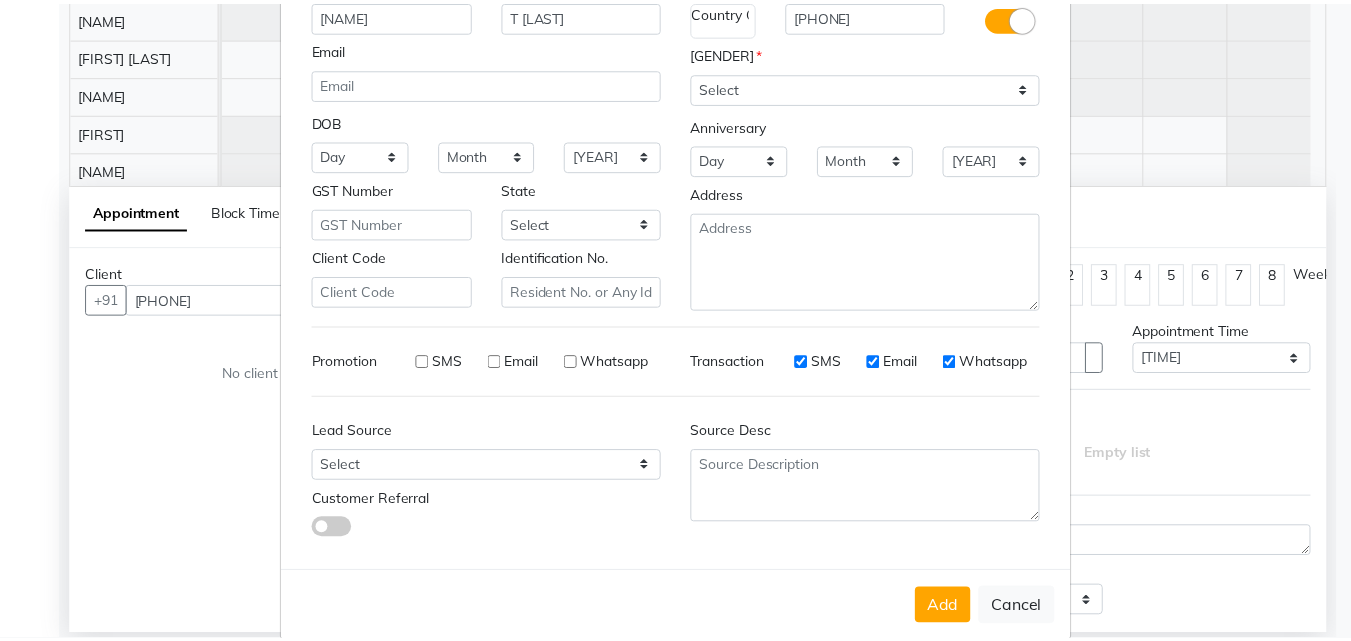 scroll, scrollTop: 208, scrollLeft: 0, axis: vertical 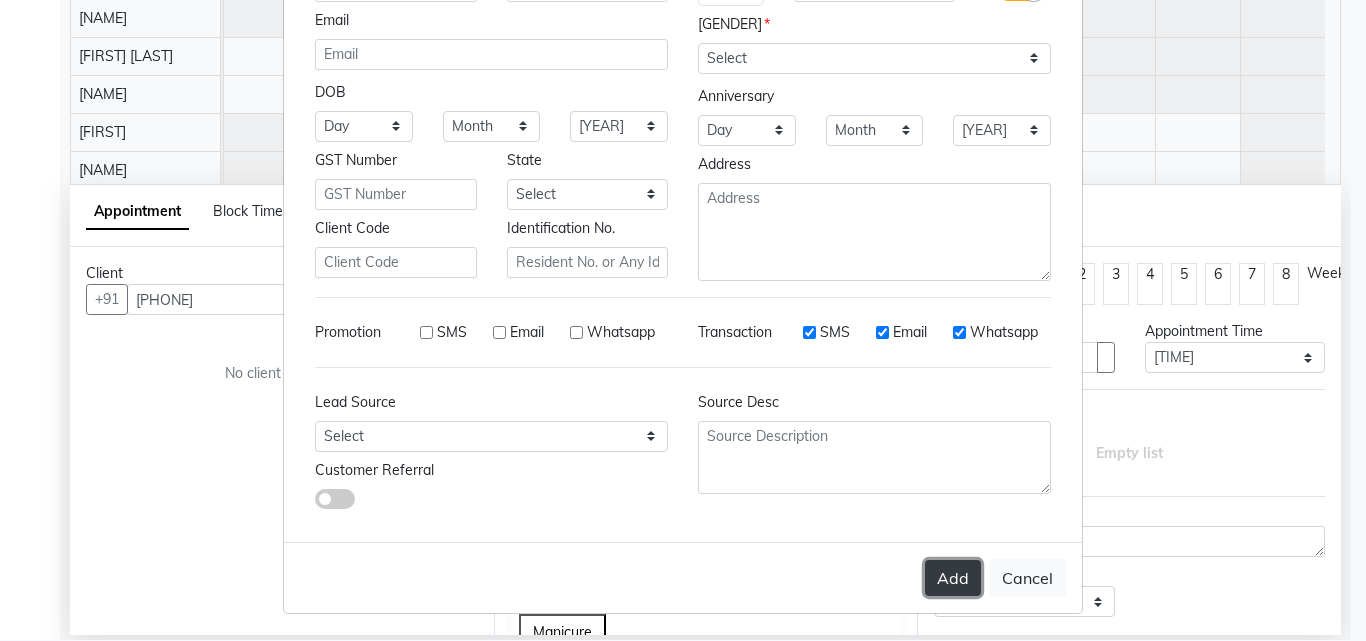 click on "Add" at bounding box center (953, 578) 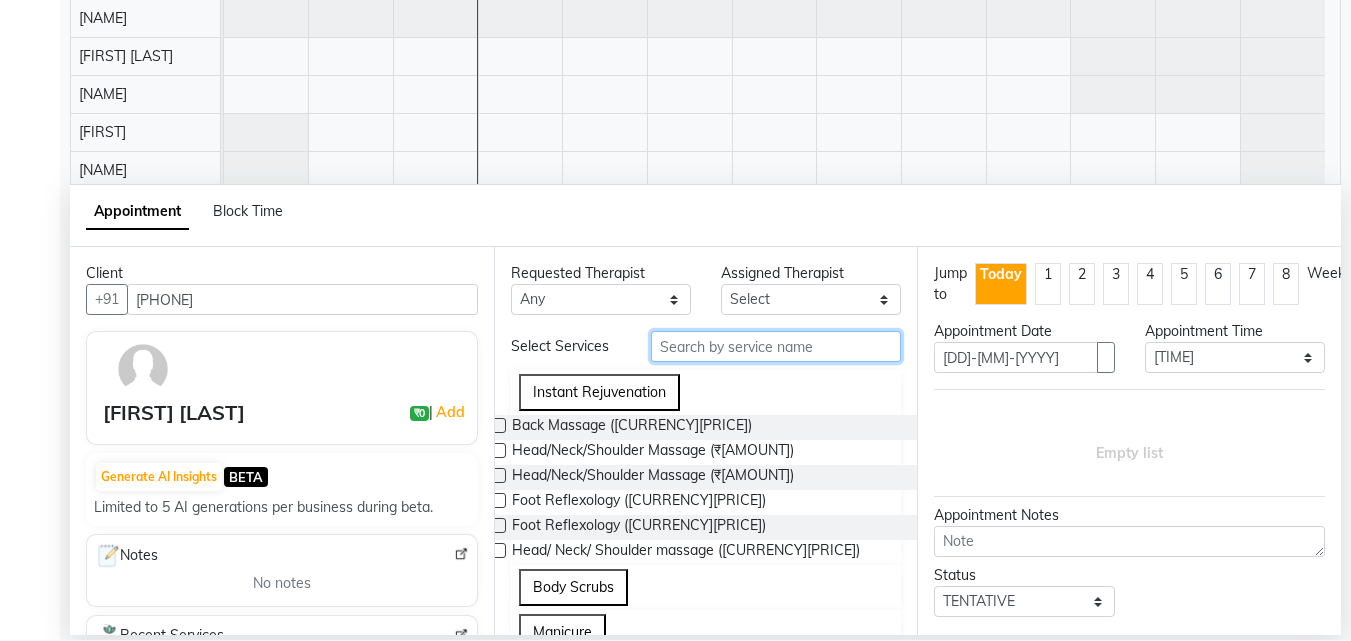click at bounding box center [776, 346] 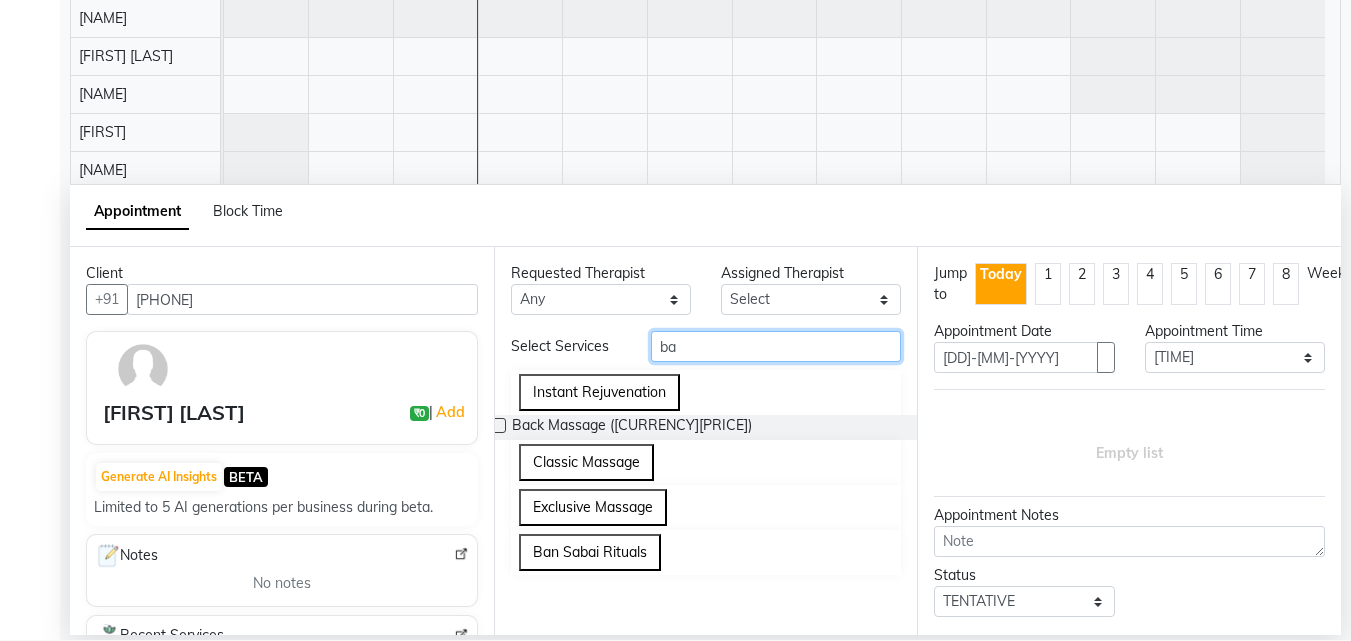 type on "ba" 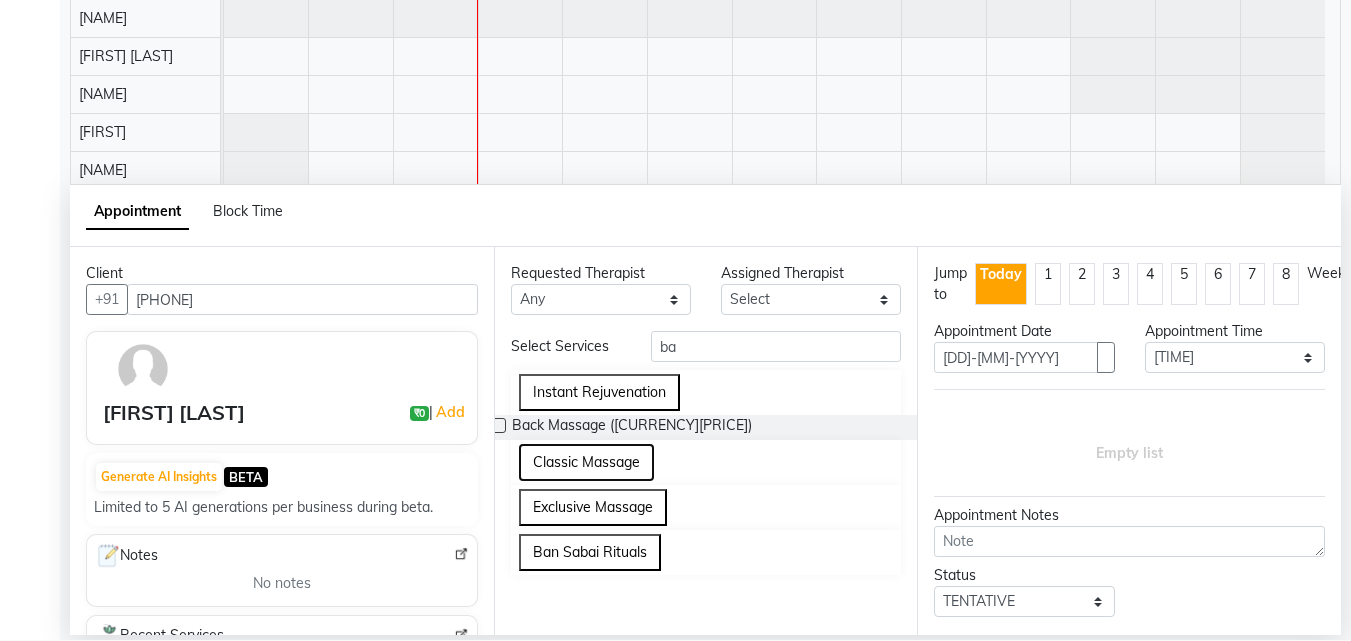 click on "Classic Massage" at bounding box center (586, 462) 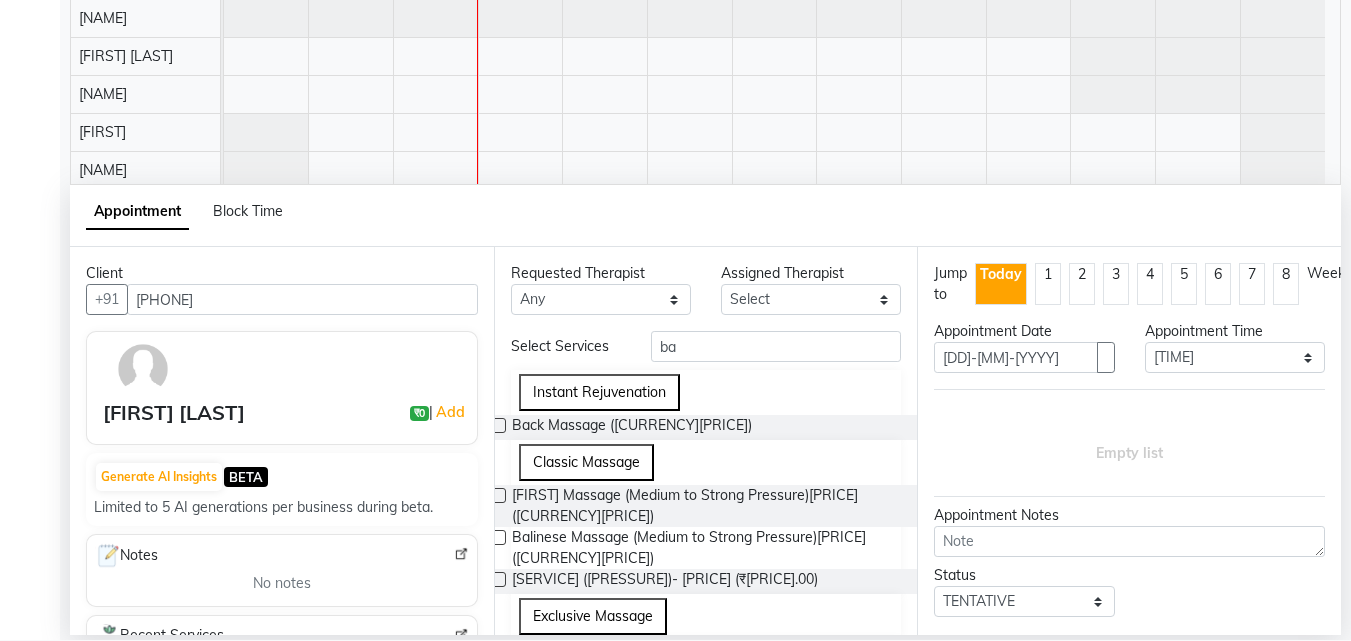 click at bounding box center [498, 495] 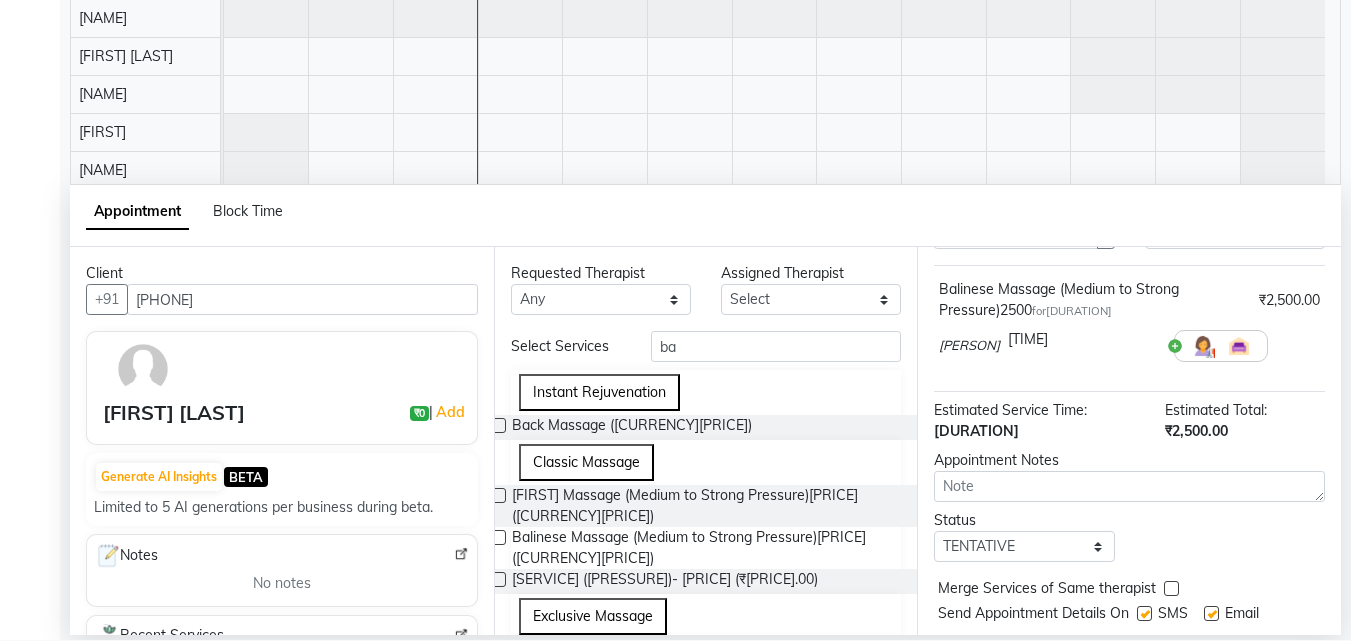 scroll, scrollTop: 174, scrollLeft: 0, axis: vertical 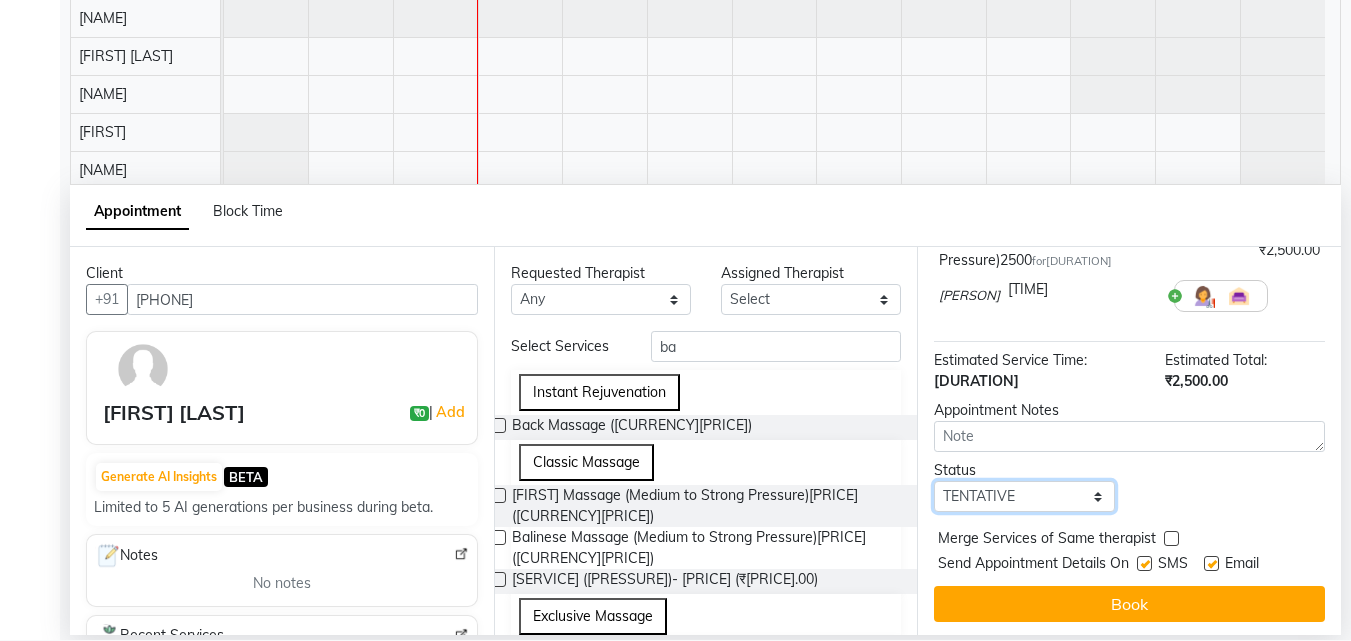 click on "Select TENTATIVE CONFIRM CHECK-IN UPCOMING" at bounding box center (1024, 496) 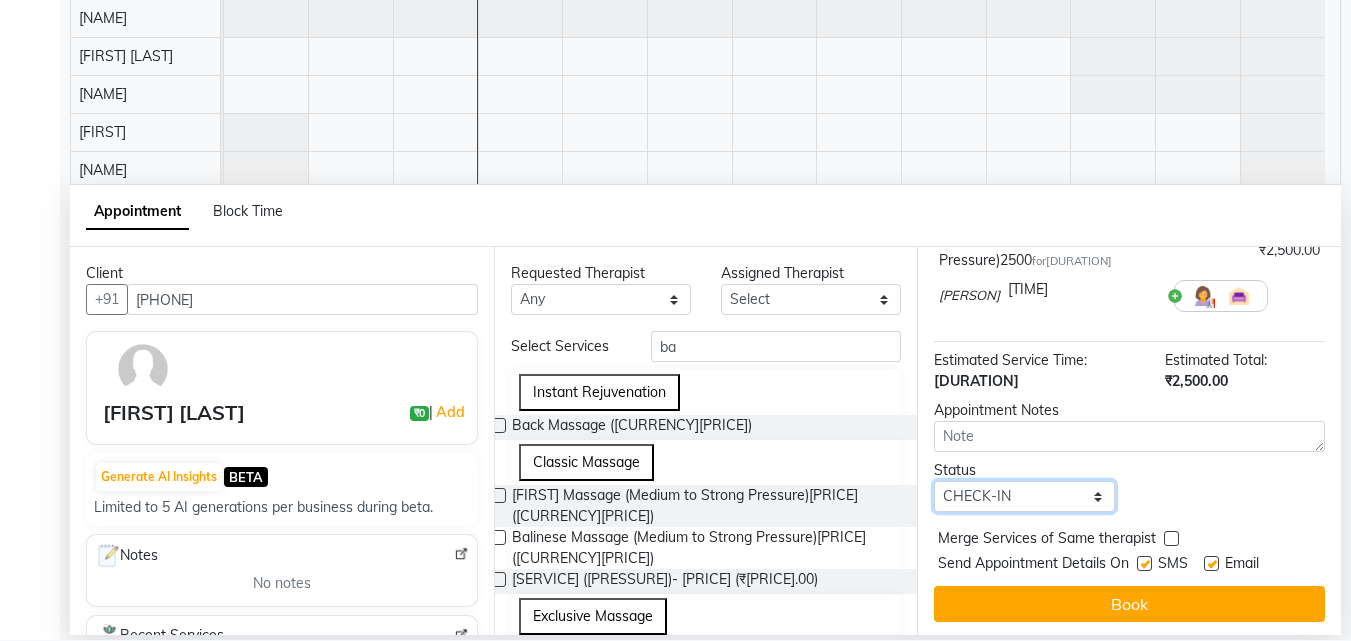 click on "Select TENTATIVE CONFIRM CHECK-IN UPCOMING" at bounding box center (1024, 496) 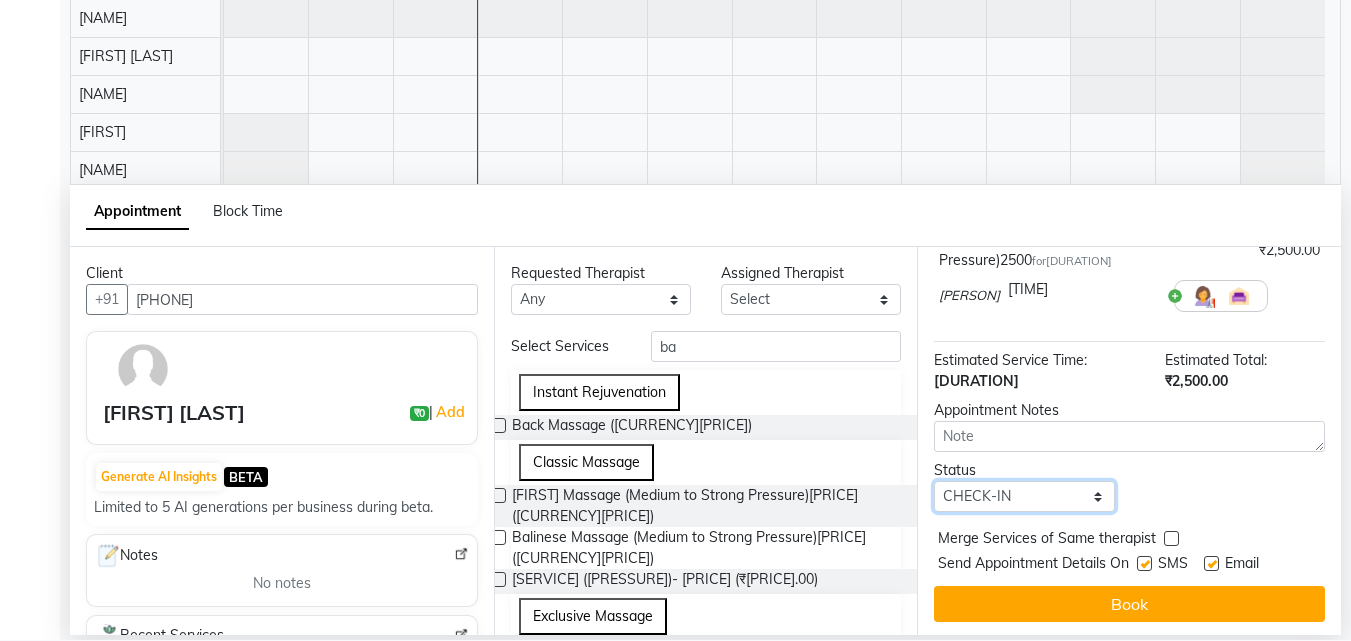 scroll, scrollTop: 377, scrollLeft: 0, axis: vertical 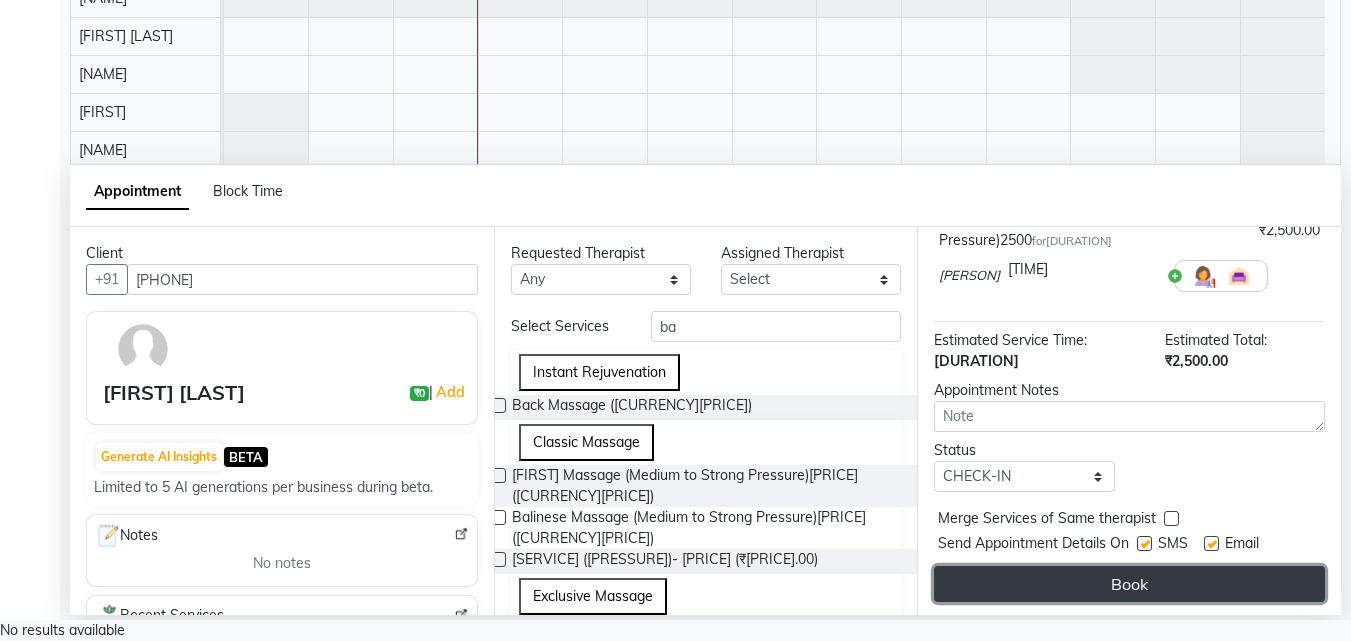 click on "Book" at bounding box center (1129, 584) 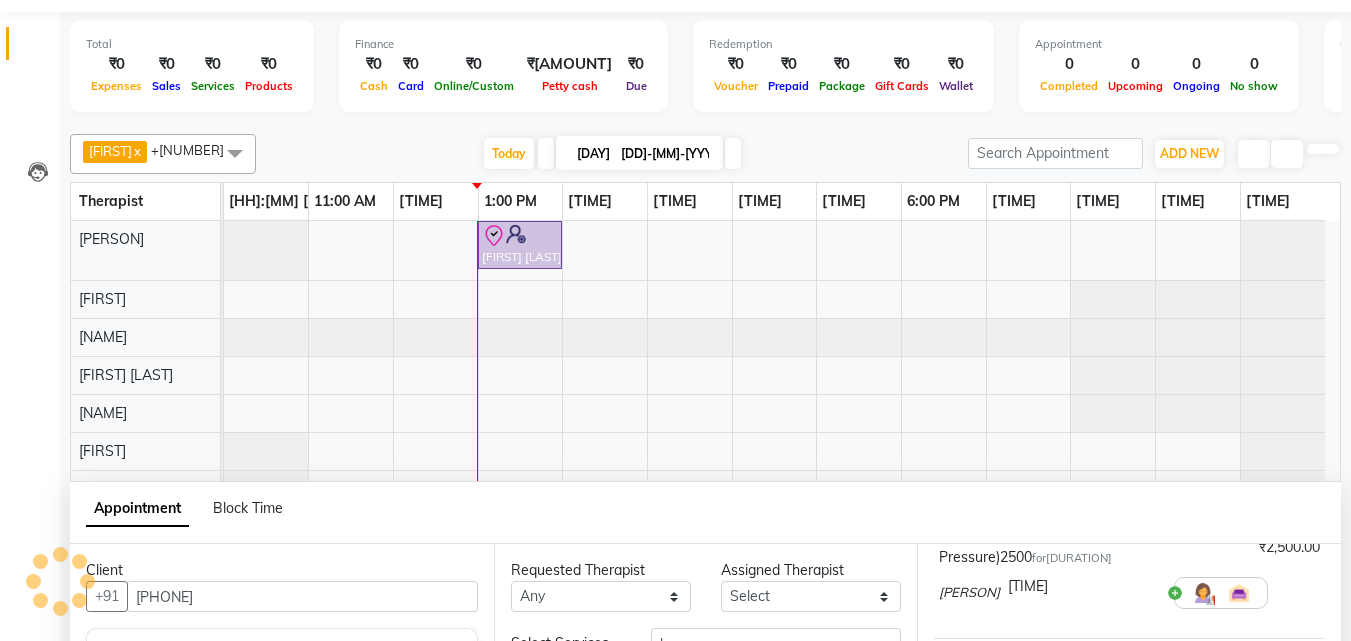 scroll, scrollTop: 0, scrollLeft: 0, axis: both 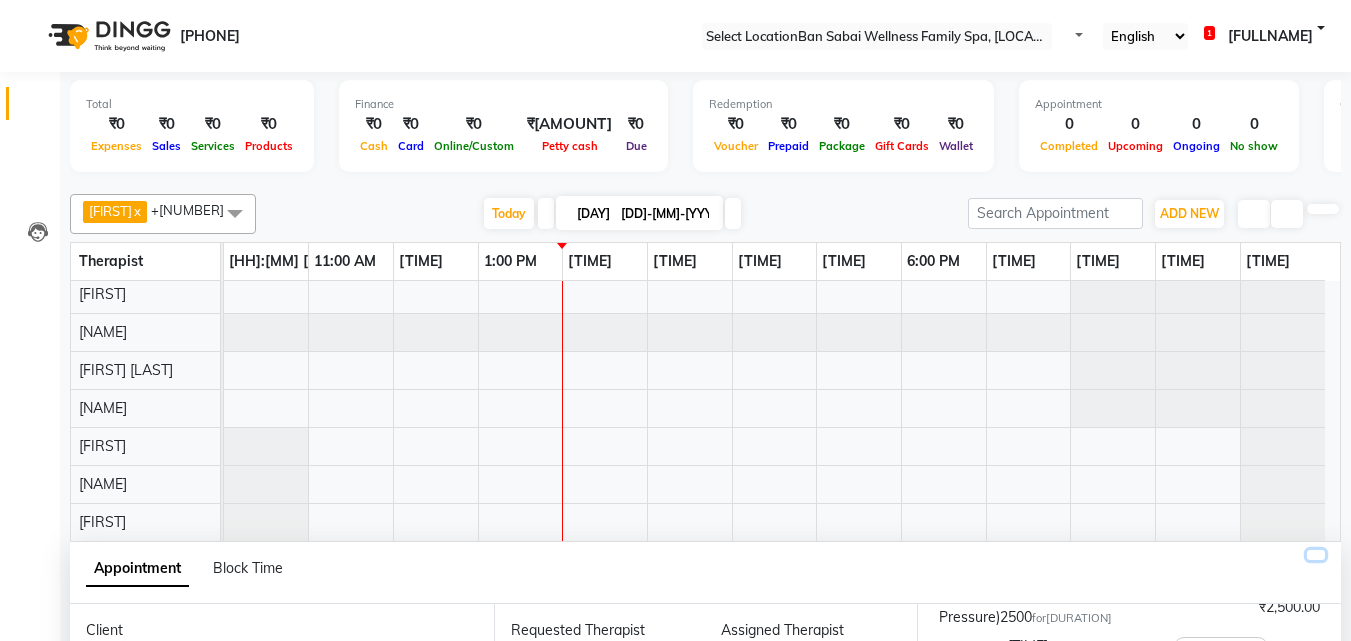 click at bounding box center [1316, 555] 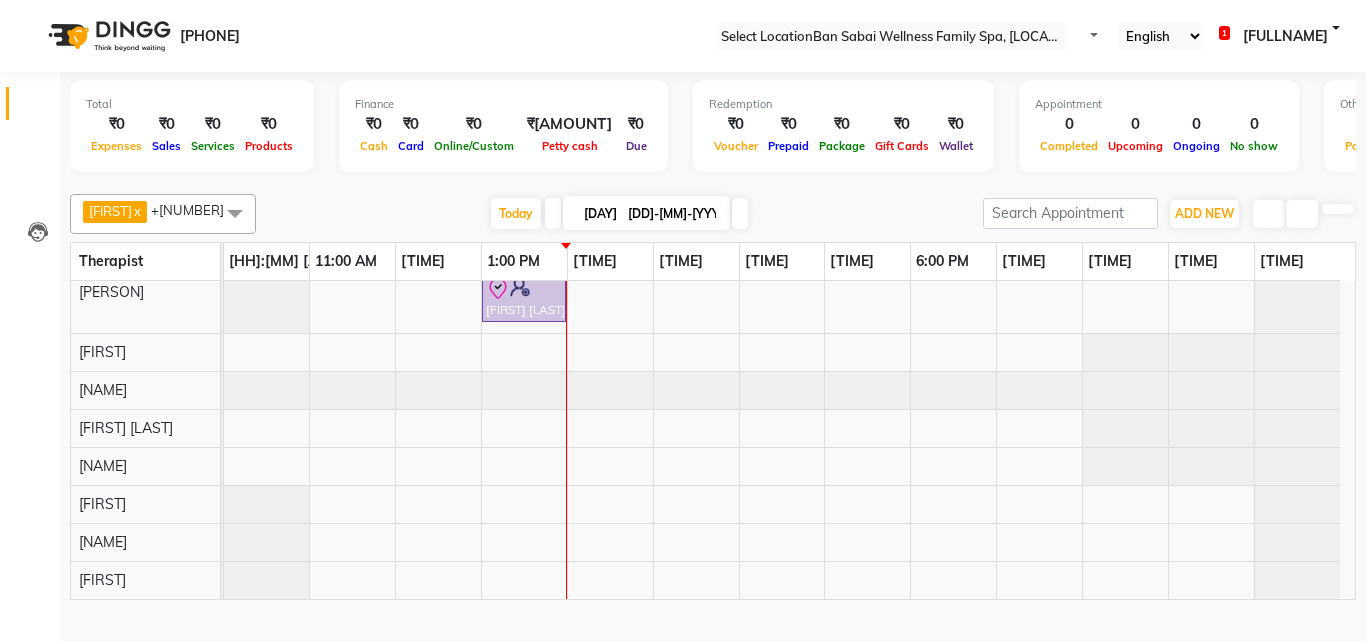 scroll, scrollTop: 7, scrollLeft: 0, axis: vertical 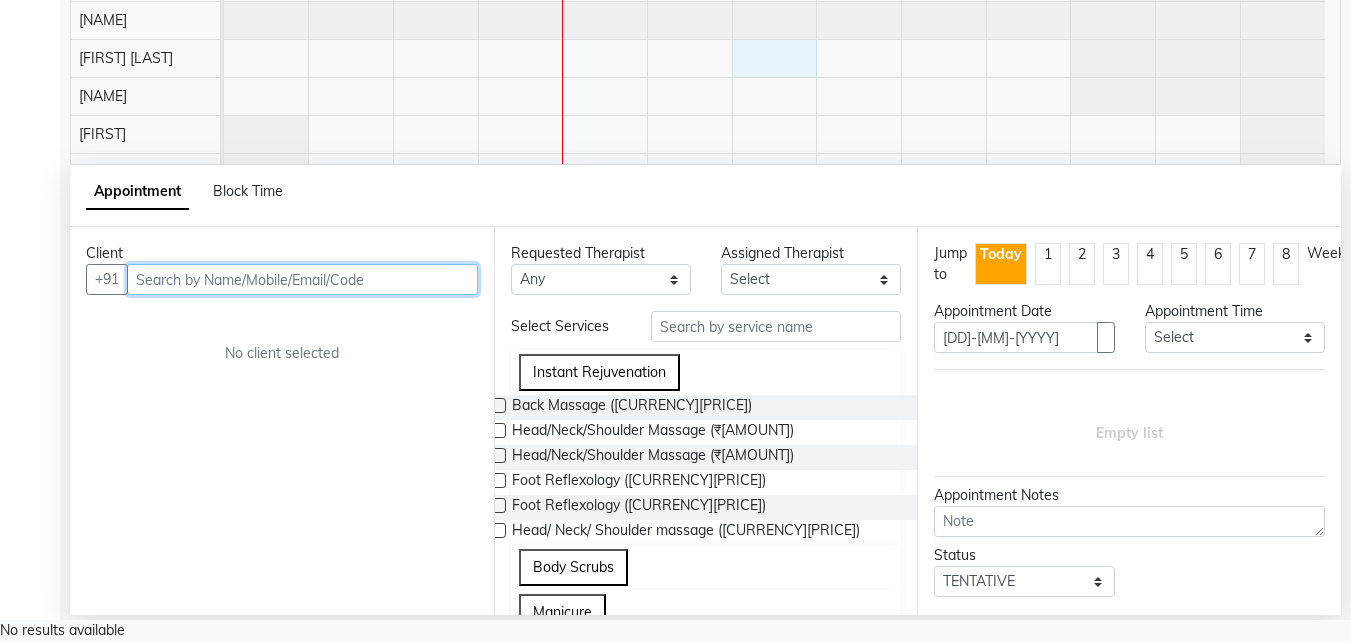 click at bounding box center (302, 279) 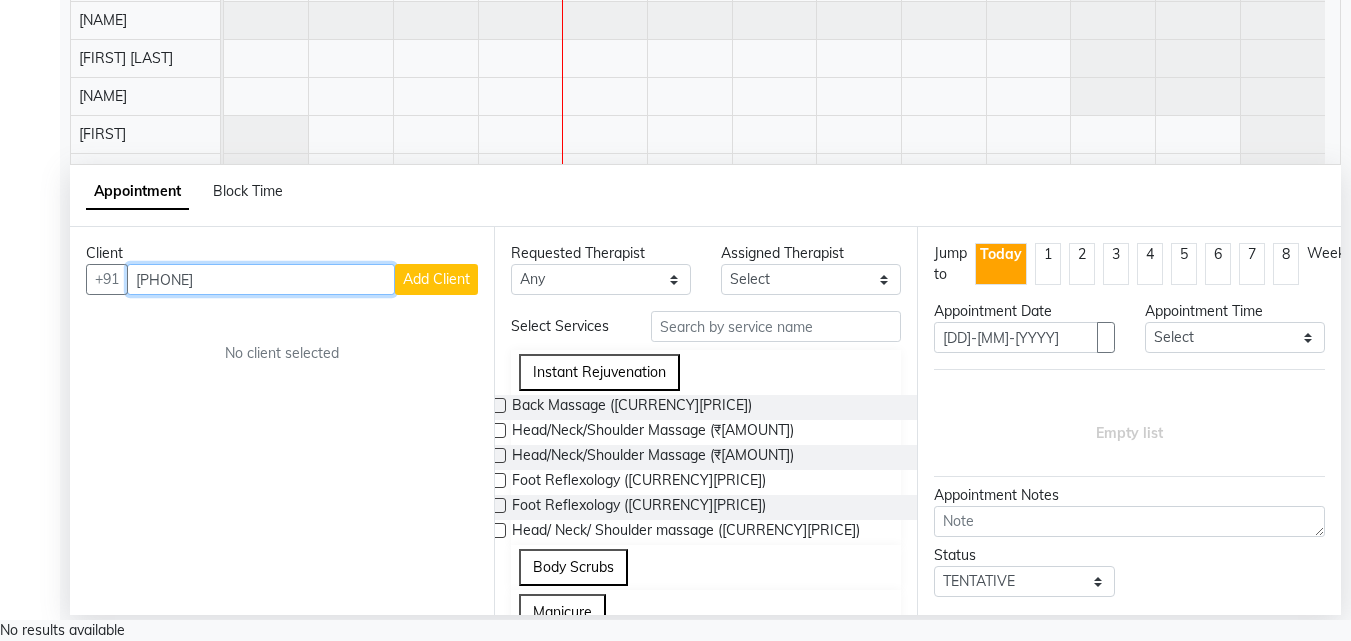 type on "[PHONE]" 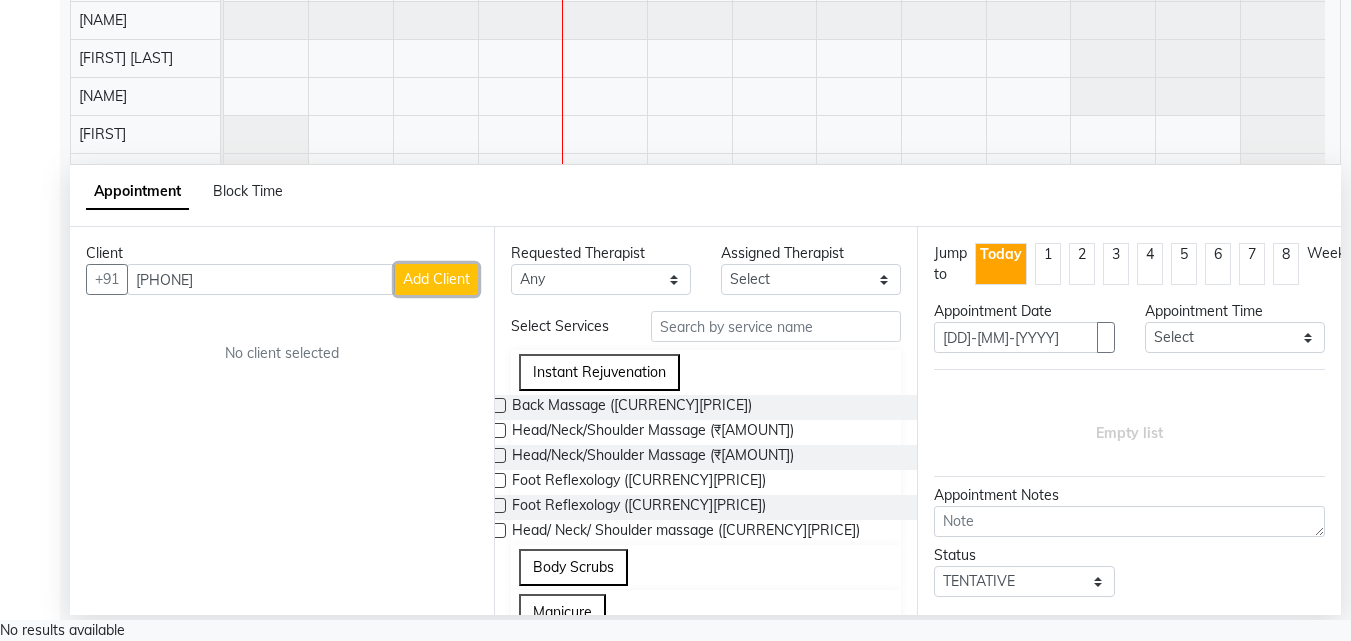 click on "Add Client" at bounding box center (436, 279) 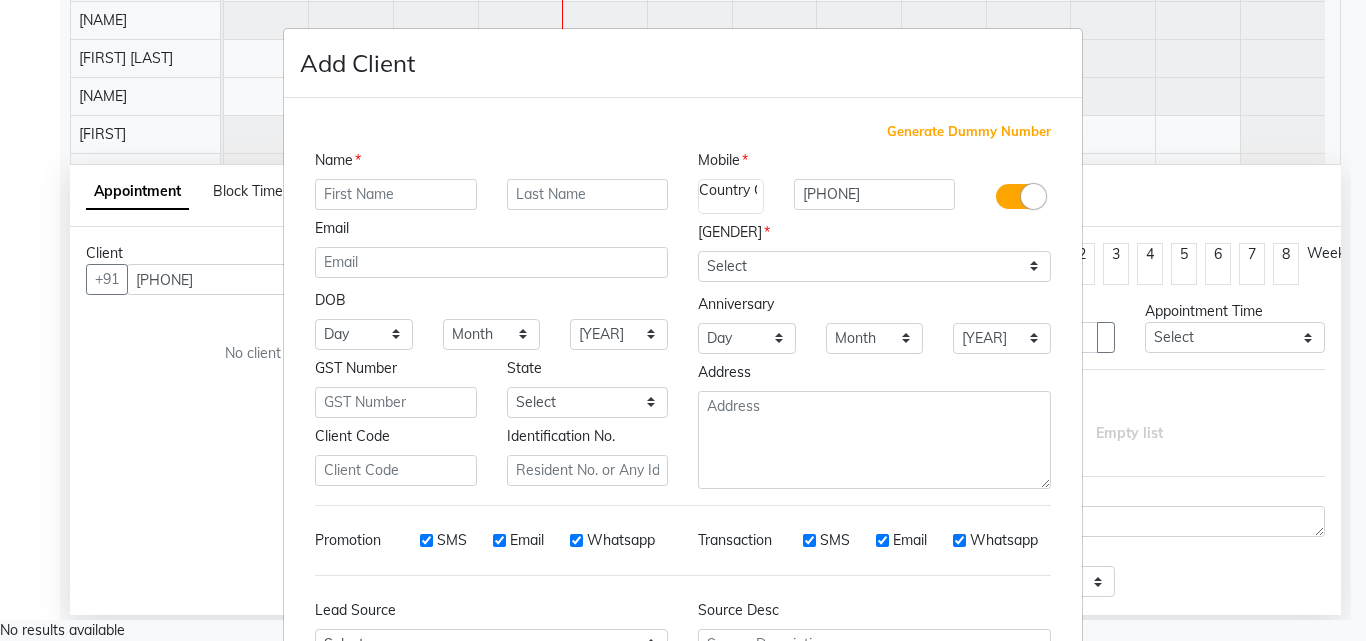 click at bounding box center [396, 194] 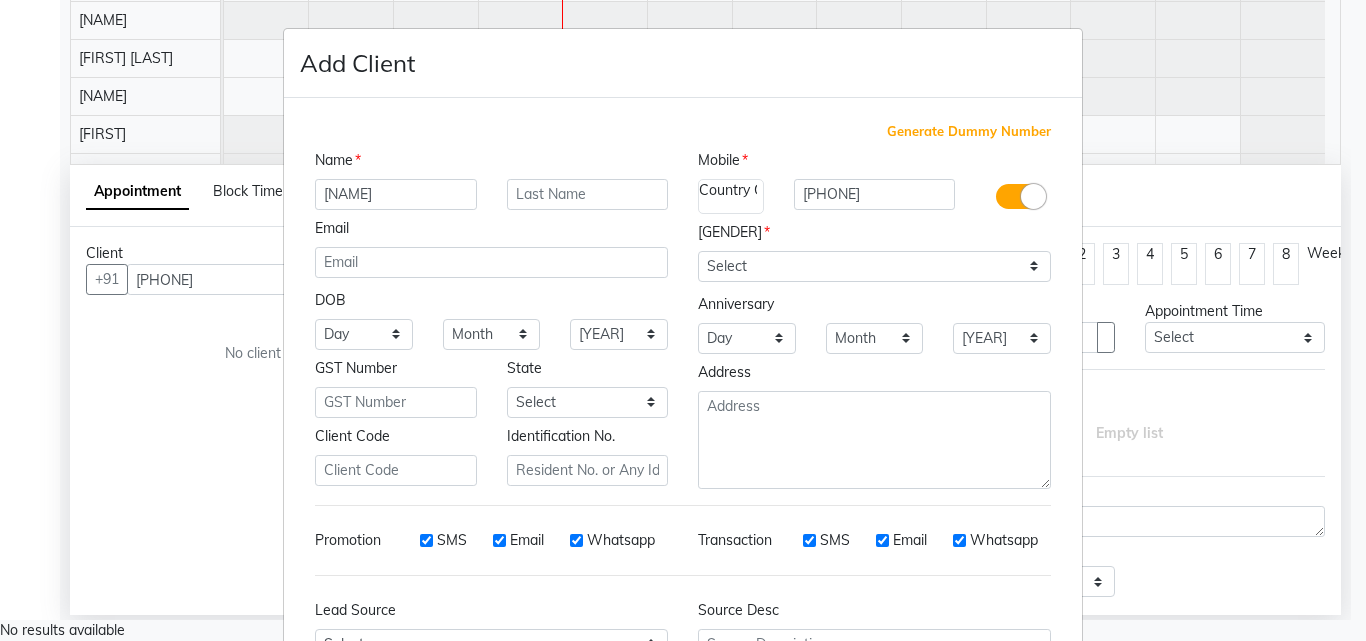 type on "[NAME]" 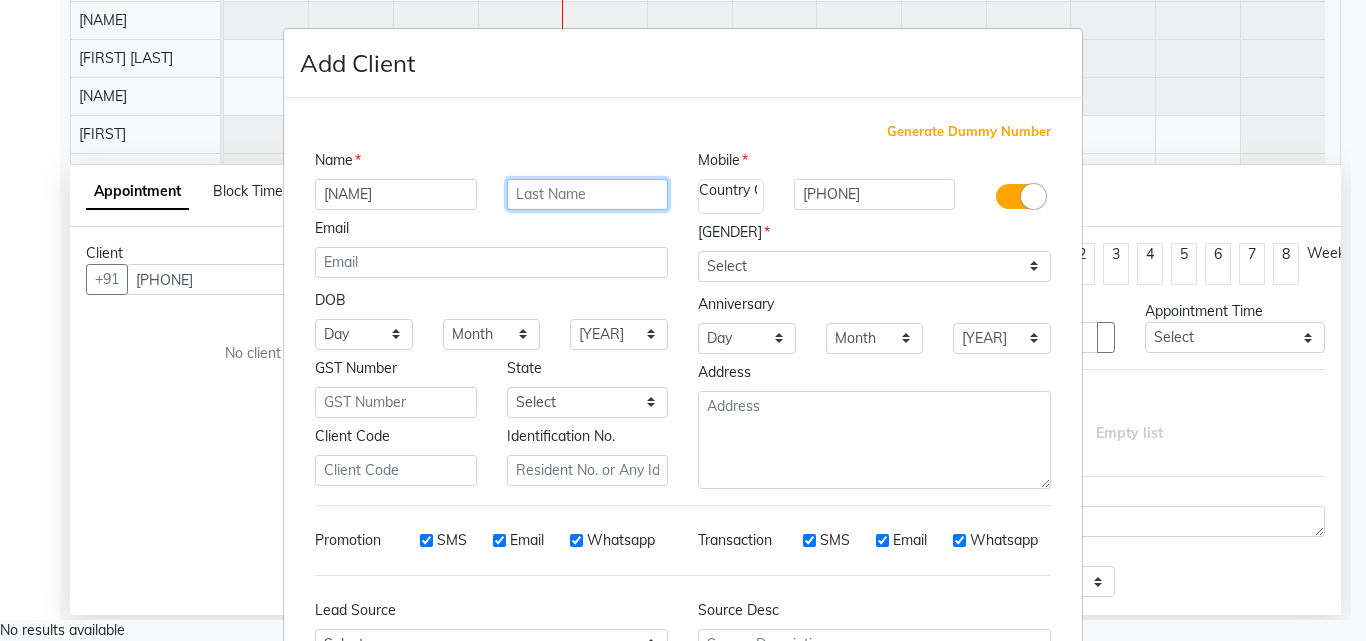 click at bounding box center [588, 194] 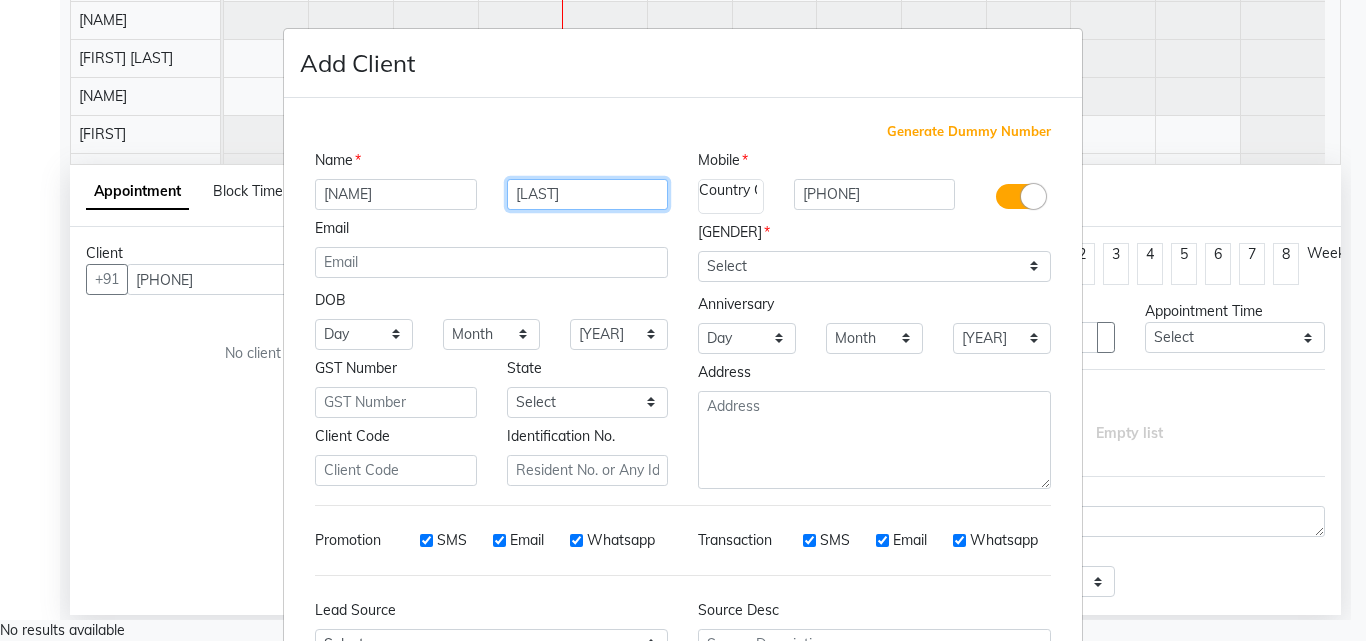 type on "[LAST]" 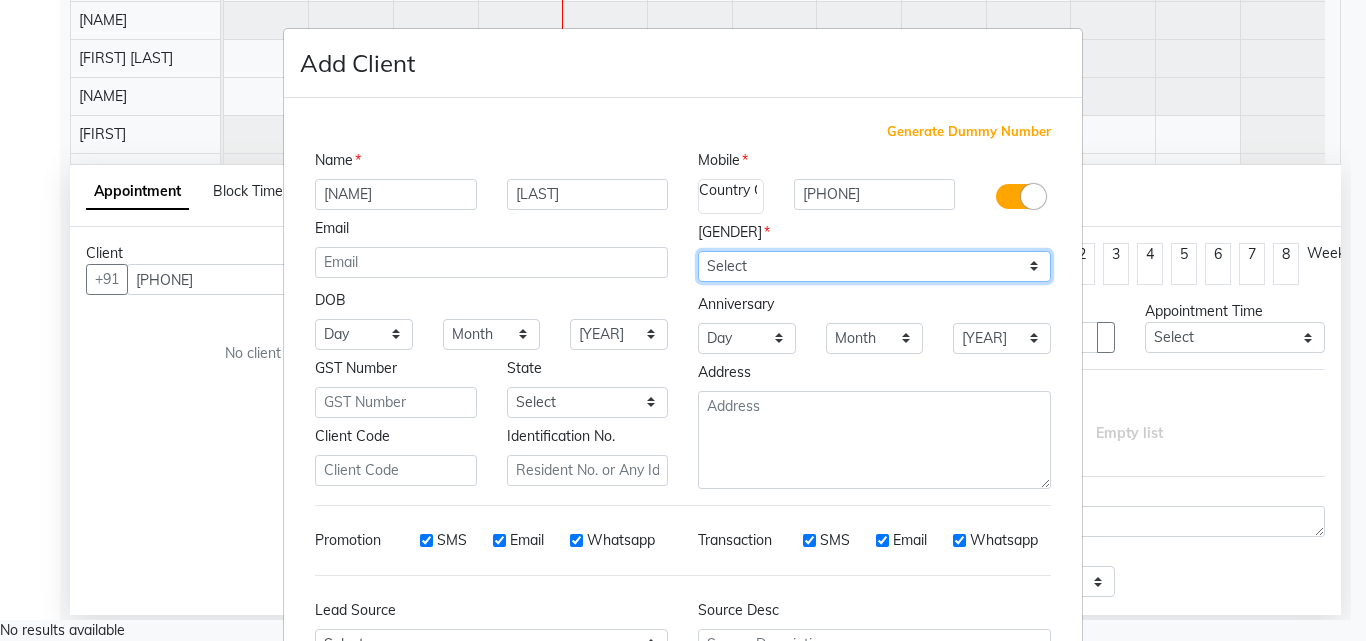 click on "Select Male Female Other Prefer Not To Say" at bounding box center [874, 266] 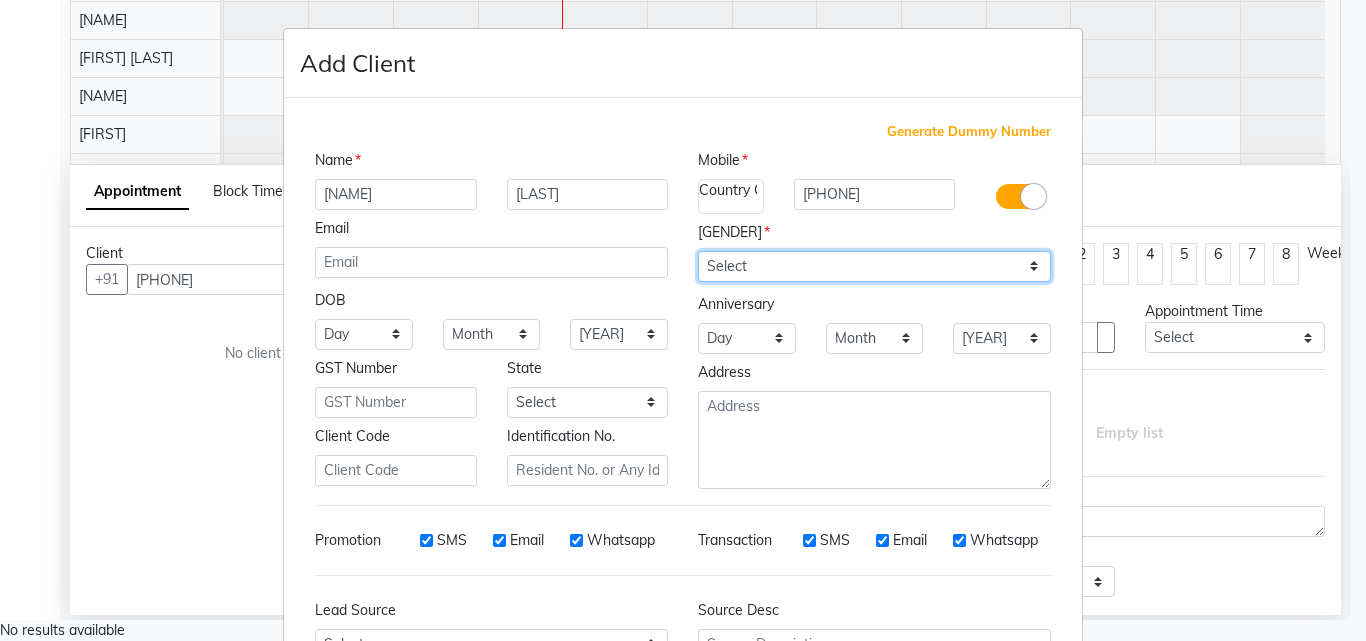select on "[GENDER]" 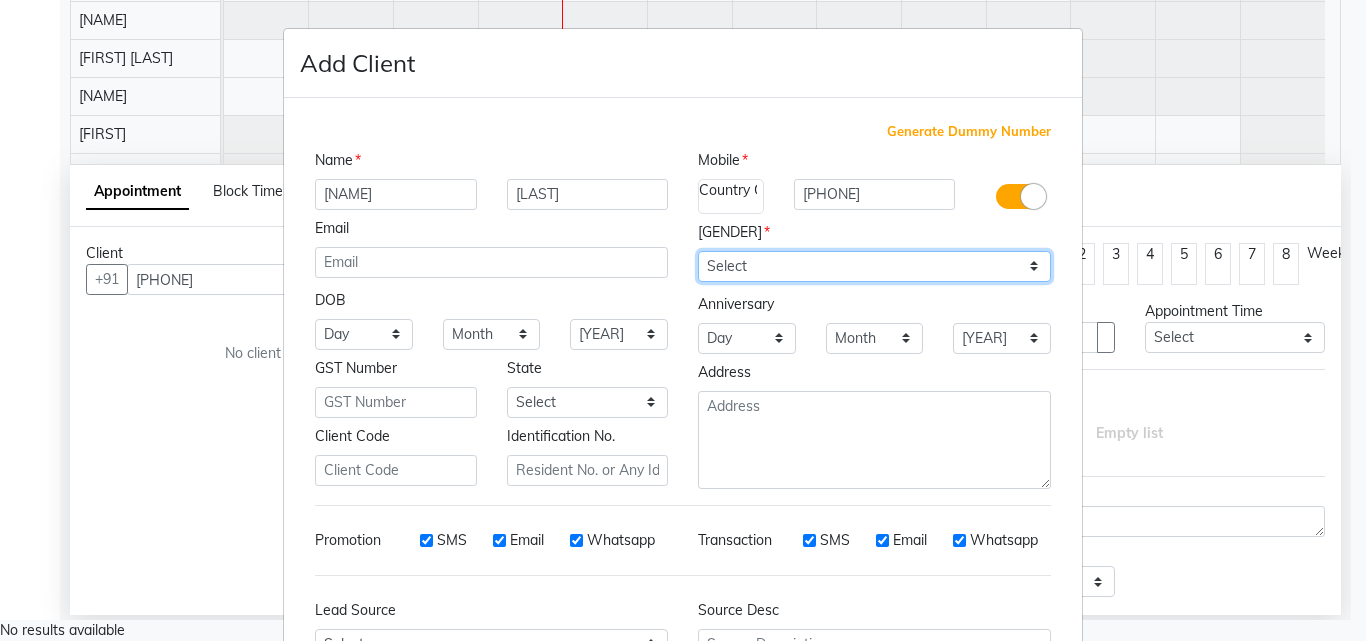 click on "Select Male Female Other Prefer Not To Say" at bounding box center [874, 266] 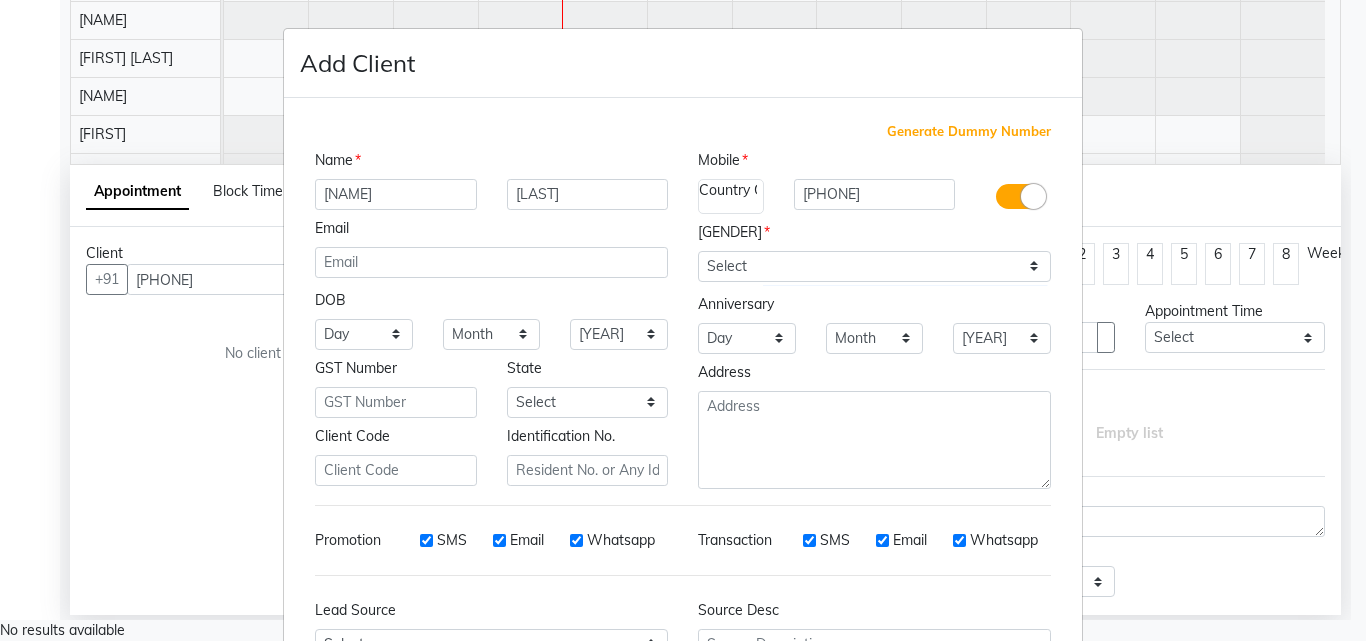 click on "Email" at bounding box center [499, 540] 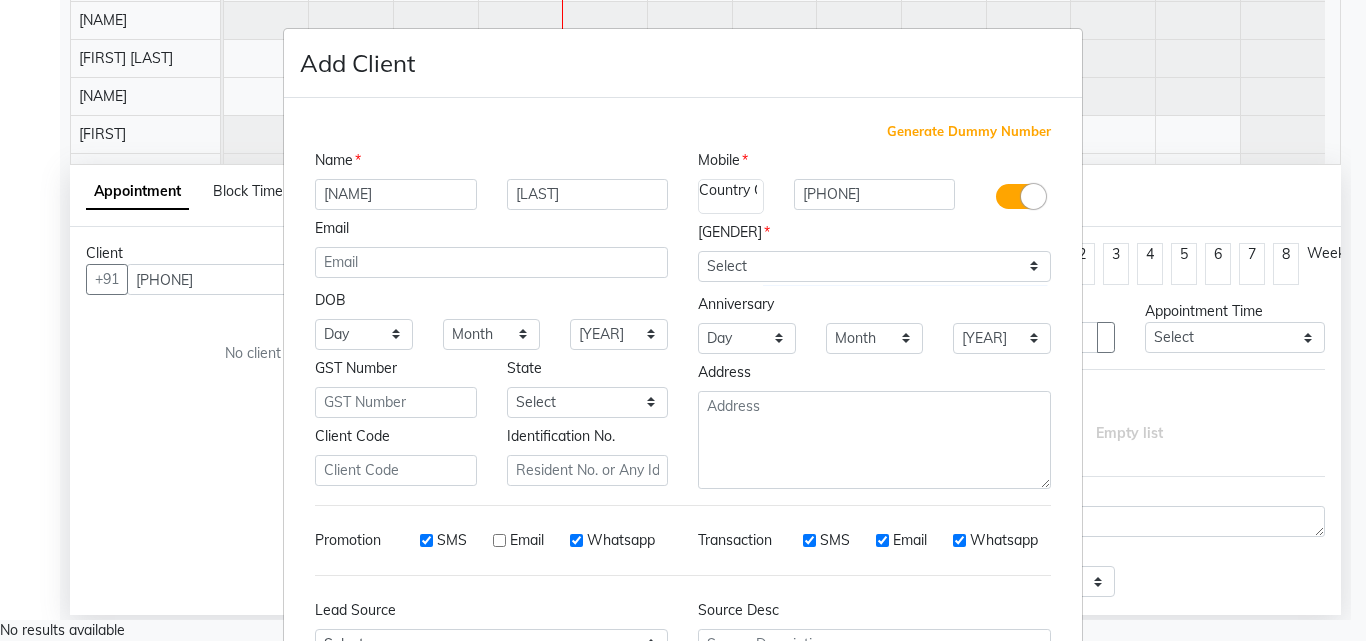 click on "SMS" at bounding box center [426, 540] 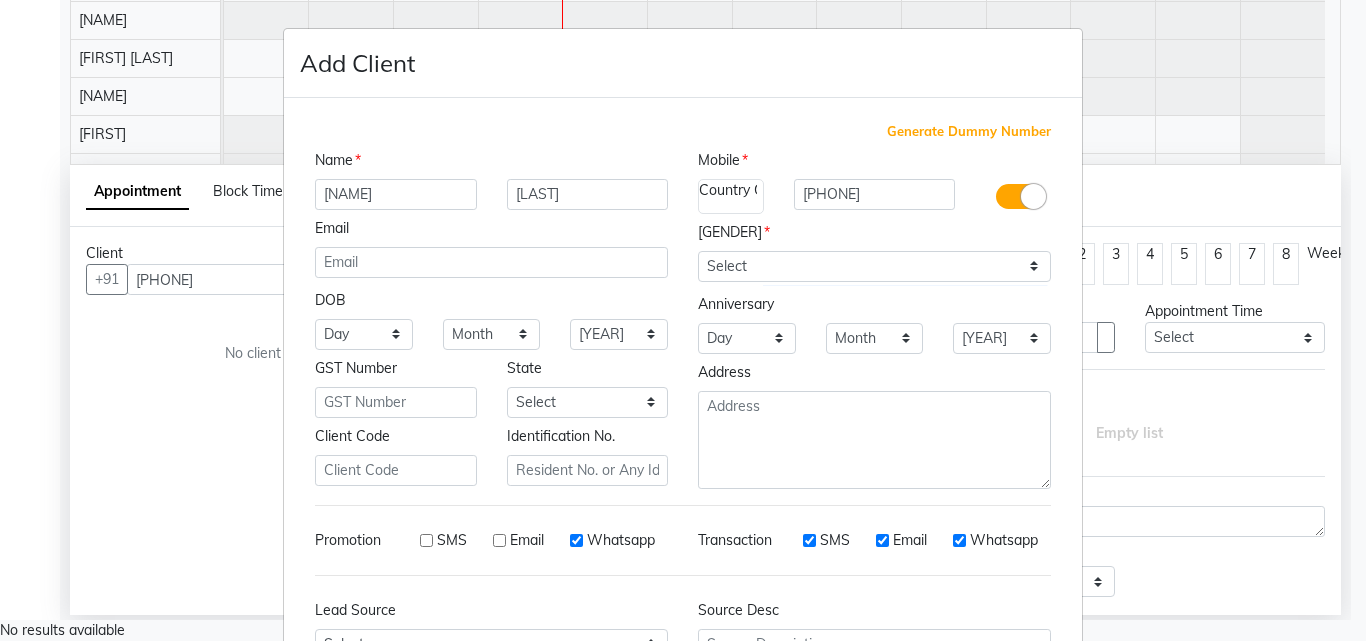 click on "SMS Email Whatsapp" at bounding box center (523, 540) 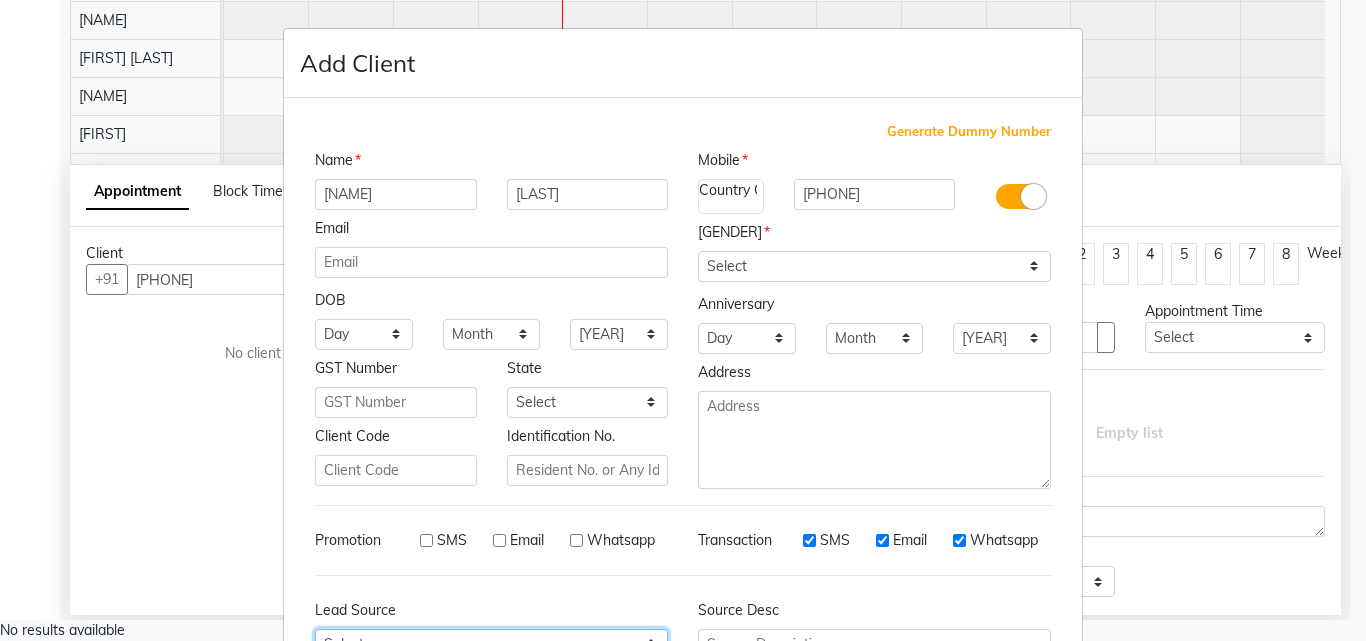 drag, startPoint x: 635, startPoint y: 629, endPoint x: 626, endPoint y: 611, distance: 20.12461 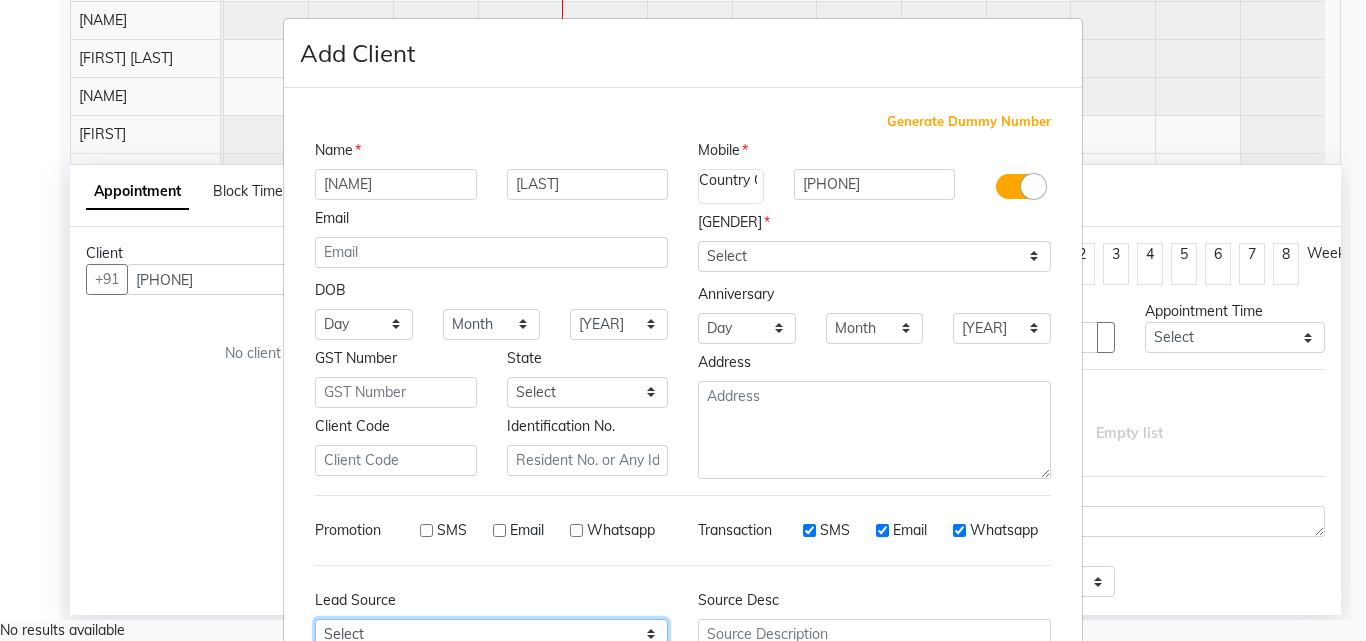 select on "[NUMBER]" 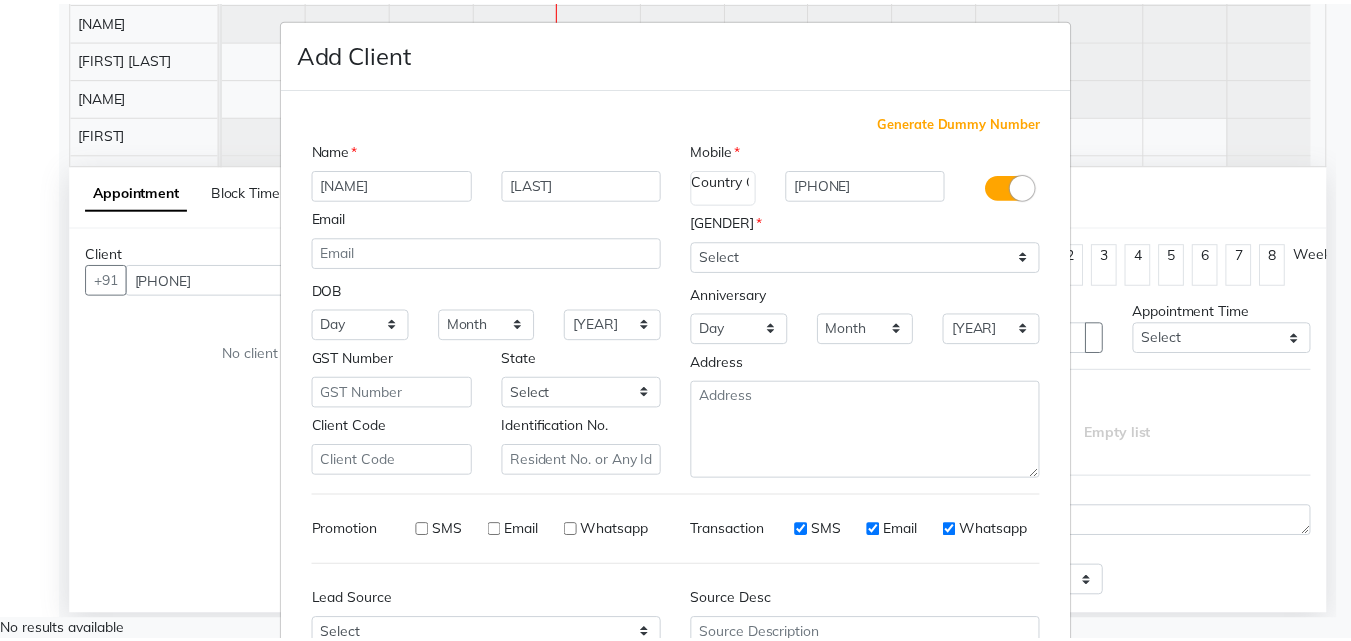 scroll, scrollTop: 208, scrollLeft: 0, axis: vertical 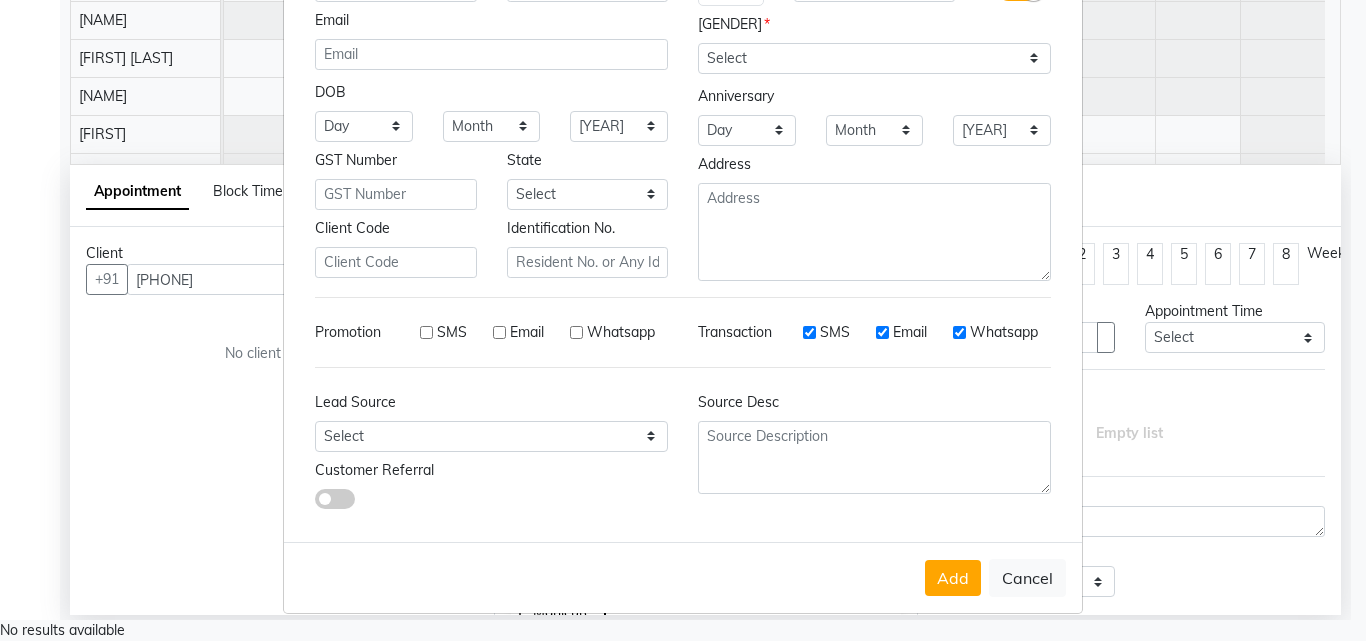 click on "Add Client Generate Dummy Number Name [FIRST] [LAST] Email DOB Day 01 02 03 04 05 06 07 08 09 10 11 12 13 14 15 16 17 18 19 20 21 22 23 24 25 26 27 28 29 30 31 Month January February March April May June July August September October November December 1940 1941 1942 1943 1944 1945 1946 1947 1948 1949 1950 1951 1952 1953 1954 1955 1956 1957 1958 1959 1960 1961 1962 1963 1964 1965 1966 1967 1968 1969 1970 1971 1972 1973 1974 1975 1976 1977 1978 1979 1980 1981 1982 1983 1984 1985 1986 1987 1988 1989 1990 1991 1992 1993 1994 1995 1996 1997 1998 1999 2000 2001 2002 2003 2004 2005 2006 2007 2008 2009 2010 2011 2012 2013 2014 2015 2016 2017 2018 2019 2020 2021 2022 2023 2024 GST Number State Select Andaman and Nicobar Islands Andhra Pradesh Arunachal Pradesh Assam Bihar Chandigarh Chhattisgarh Dadra and Nagar Haveli Daman and Diu Delhi Goa Gujarat Haryana Himachal Pradesh Jammu and Kashmir Jharkhand Karnataka Kerala Lakshadweep Madhya Pradesh Maharashtra Manipur Meghalaya Mizoram Nagaland Odisha Pondicherry Punjab" at bounding box center [683, 320] 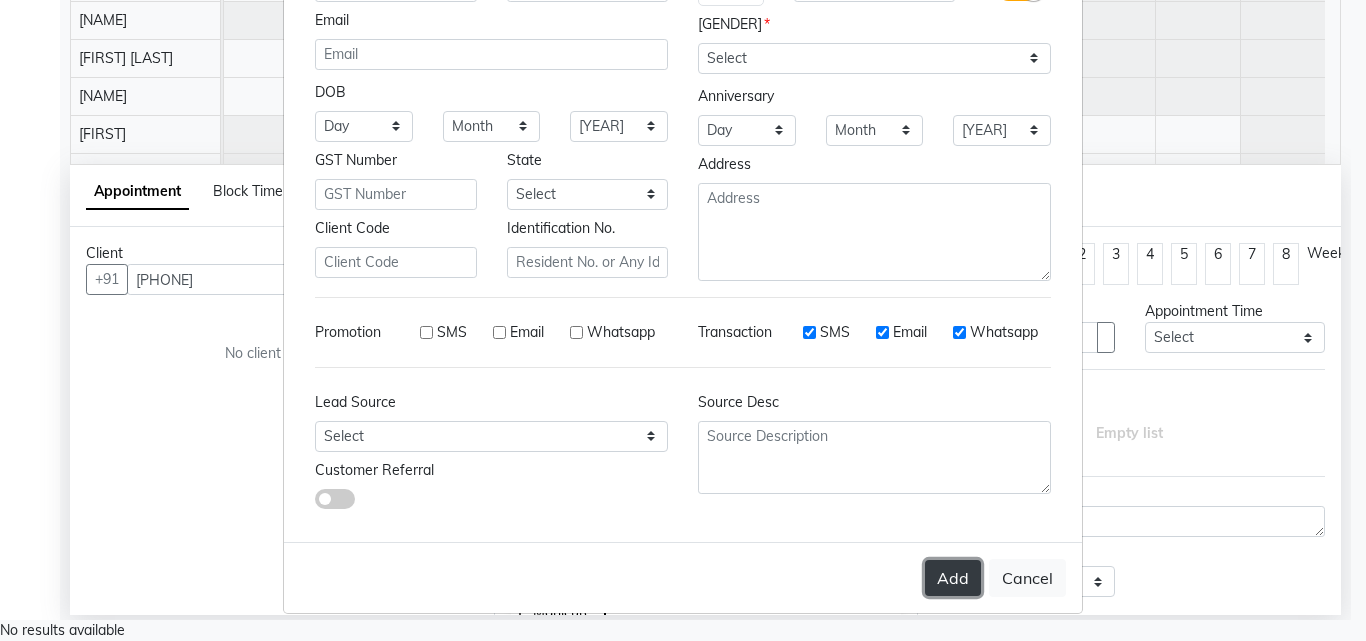 click on "Add" at bounding box center (953, 578) 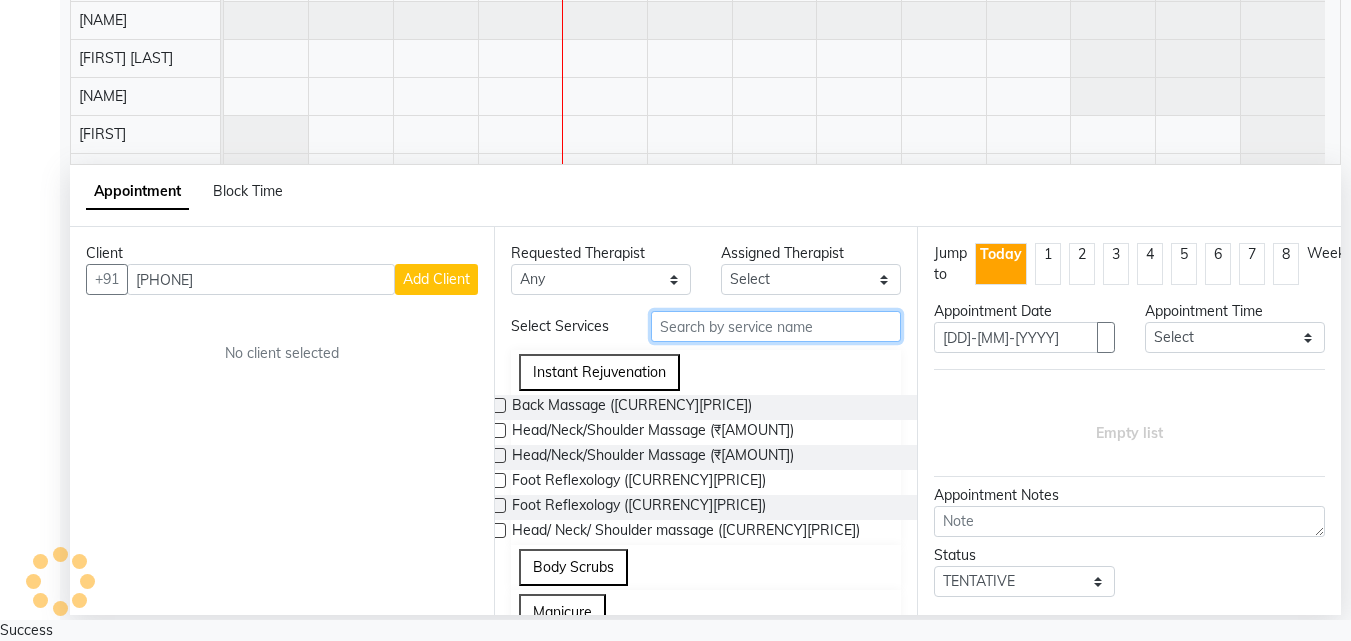 click at bounding box center [776, 326] 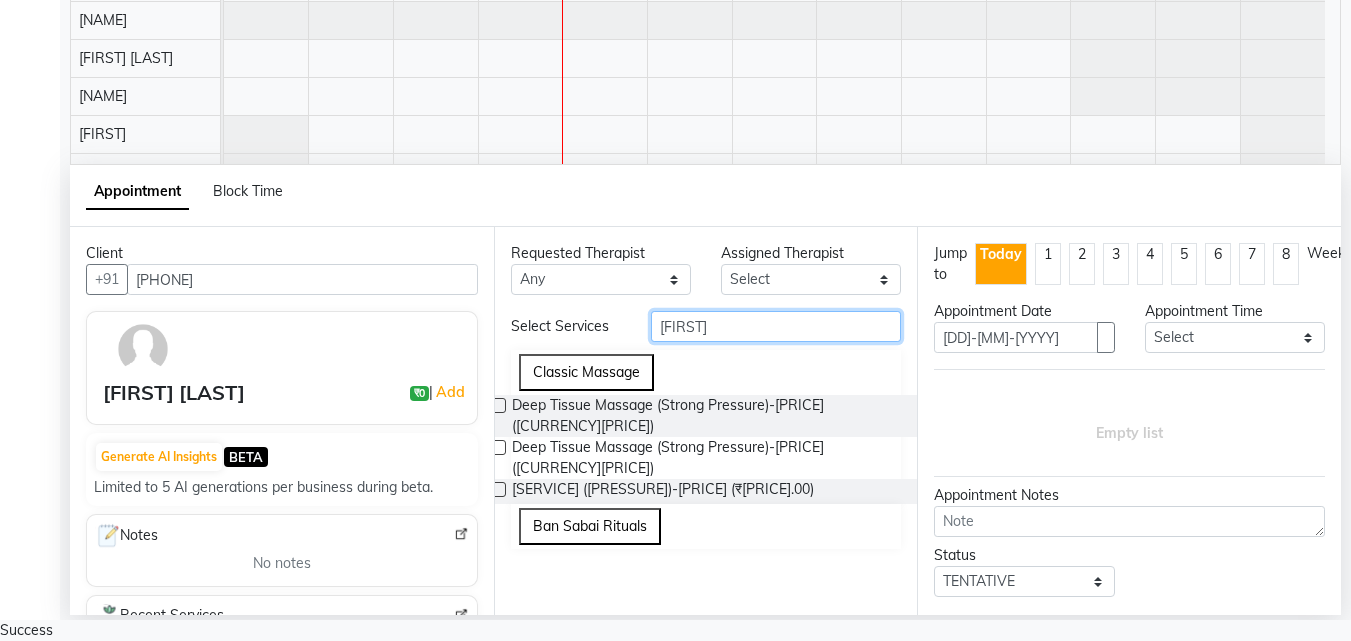 type on "[FIRST]" 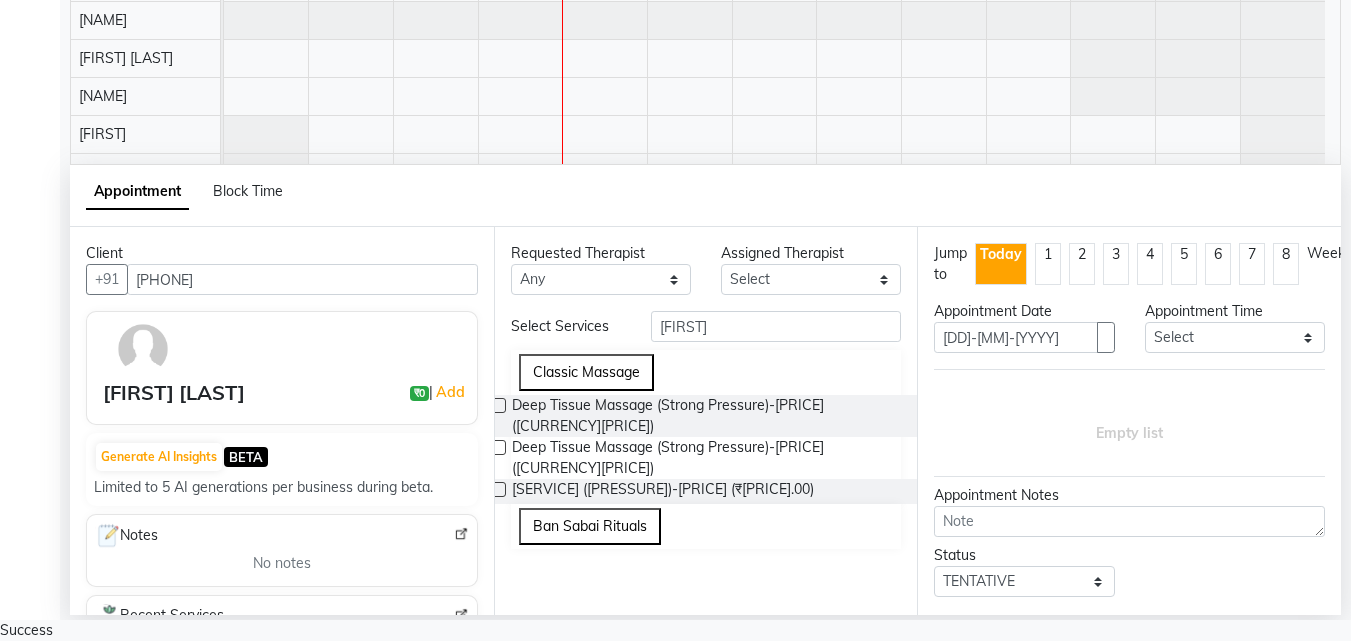 click at bounding box center (498, 447) 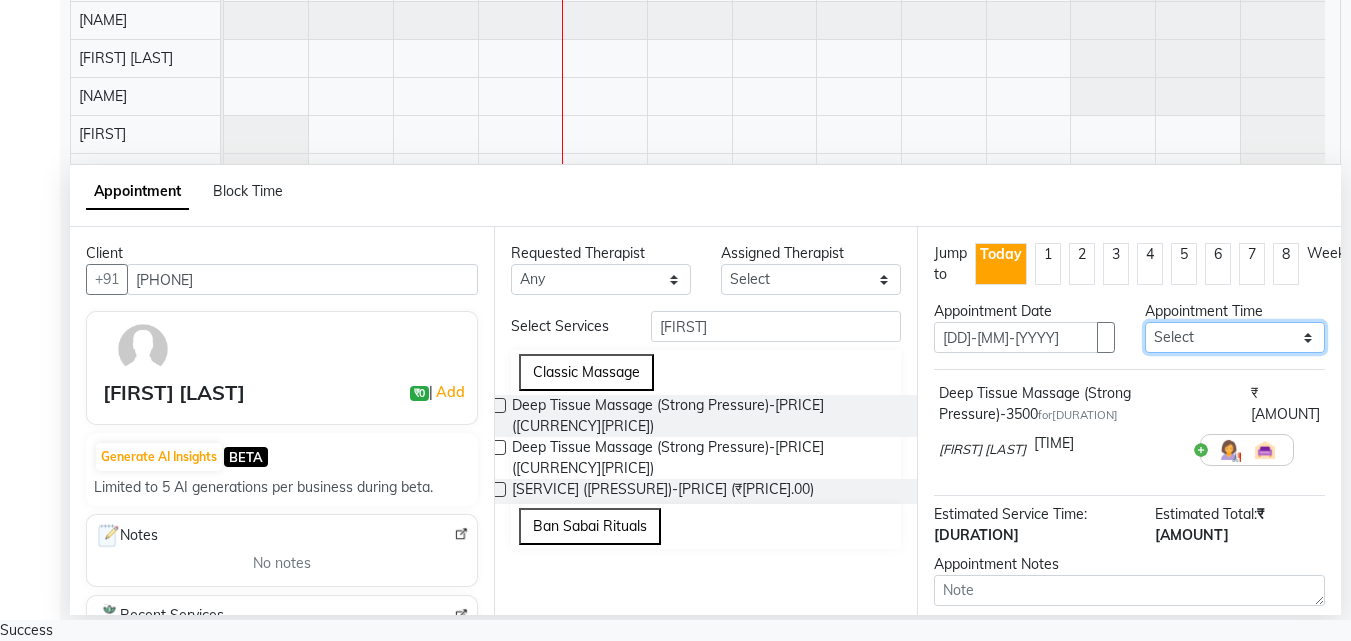 click on "Select 11:00 AM 11:05 AM 11:10 AM 11:15 AM 11:20 AM 11:25 AM 11:30 AM 11:35 AM 11:40 AM 11:45 AM 11:50 AM 11:55 AM 12:00 PM 12:05 PM 12:10 PM 12:15 PM 12:20 PM 12:25 PM 12:30 PM 12:35 PM 12:40 PM 12:45 PM 12:50 PM 12:55 PM 01:00 PM 01:05 PM 01:10 PM 01:15 PM 01:20 PM 01:25 PM 01:30 PM 01:35 PM 01:40 PM 01:45 PM 01:50 PM 01:55 PM 02:00 PM 02:05 PM 02:10 PM 02:15 PM 02:20 PM 02:25 PM 02:30 PM 02:35 PM 02:40 PM 02:45 PM 02:50 PM 02:55 PM 03:00 PM 03:05 PM 03:10 PM 03:15 PM 03:20 PM 03:25 PM 03:30 PM 03:35 PM 03:40 PM 03:45 PM 03:50 PM 03:55 PM 04:00 PM 04:05 PM 04:10 PM 04:15 PM 04:20 PM 04:25 PM 04:30 PM 04:35 PM 04:40 PM 04:45 PM 04:50 PM 04:55 PM 05:00 PM 05:05 PM 05:10 PM 05:15 PM 05:20 PM 05:25 PM 05:30 PM 05:35 PM 05:40 PM 05:45 PM 05:50 PM 05:55 PM 06:00 PM 06:05 PM 06:10 PM 06:15 PM 06:20 PM 06:25 PM 06:30 PM 06:35 PM 06:40 PM 06:45 PM 06:50 PM 06:55 PM 07:00 PM 07:05 PM 07:10 PM 07:15 PM 07:20 PM 07:25 PM 07:30 PM 07:35 PM 07:40 PM 07:45 PM 07:50 PM 07:55 PM 08:00 PM 08:05 PM 08:10 PM 08:15 PM 08:20 PM" at bounding box center (1235, 337) 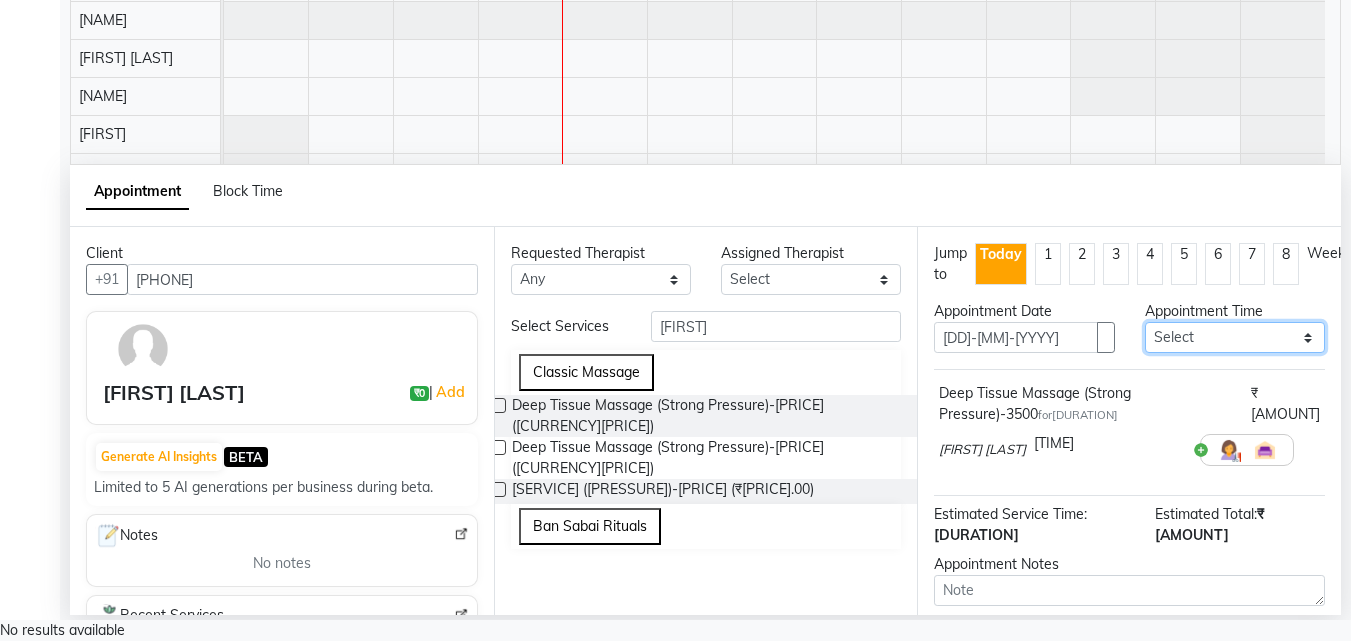 select on "[NUMBER]" 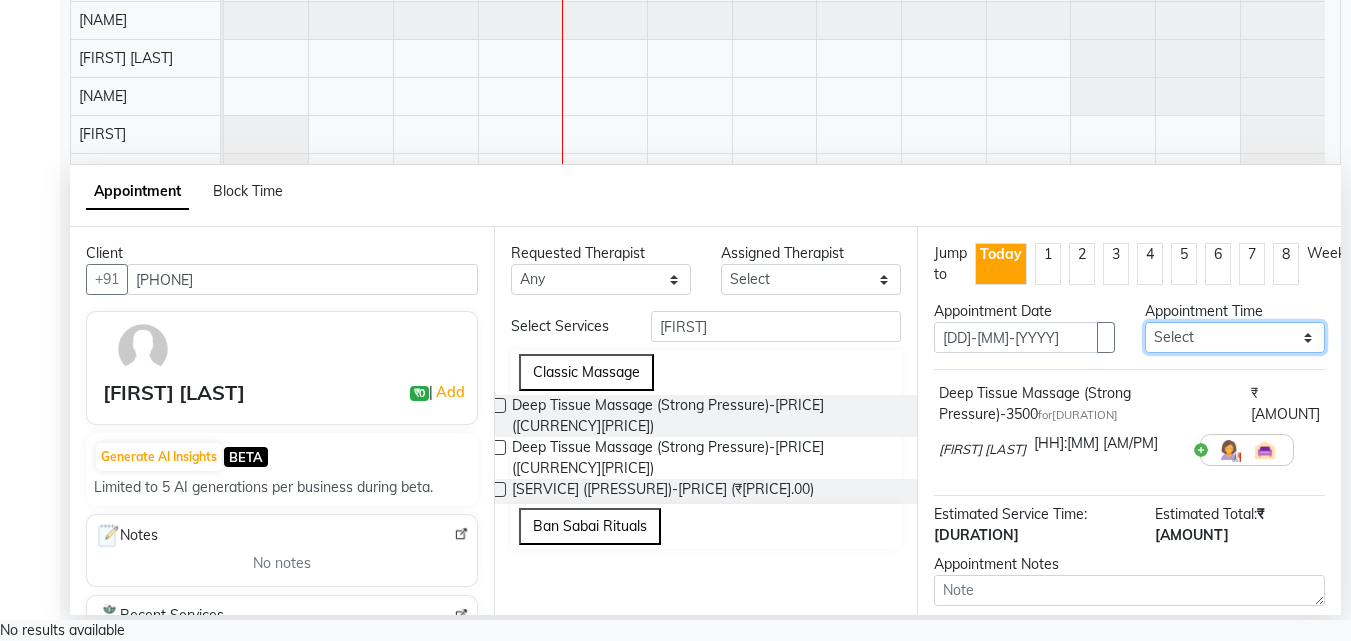 scroll, scrollTop: 155, scrollLeft: 0, axis: vertical 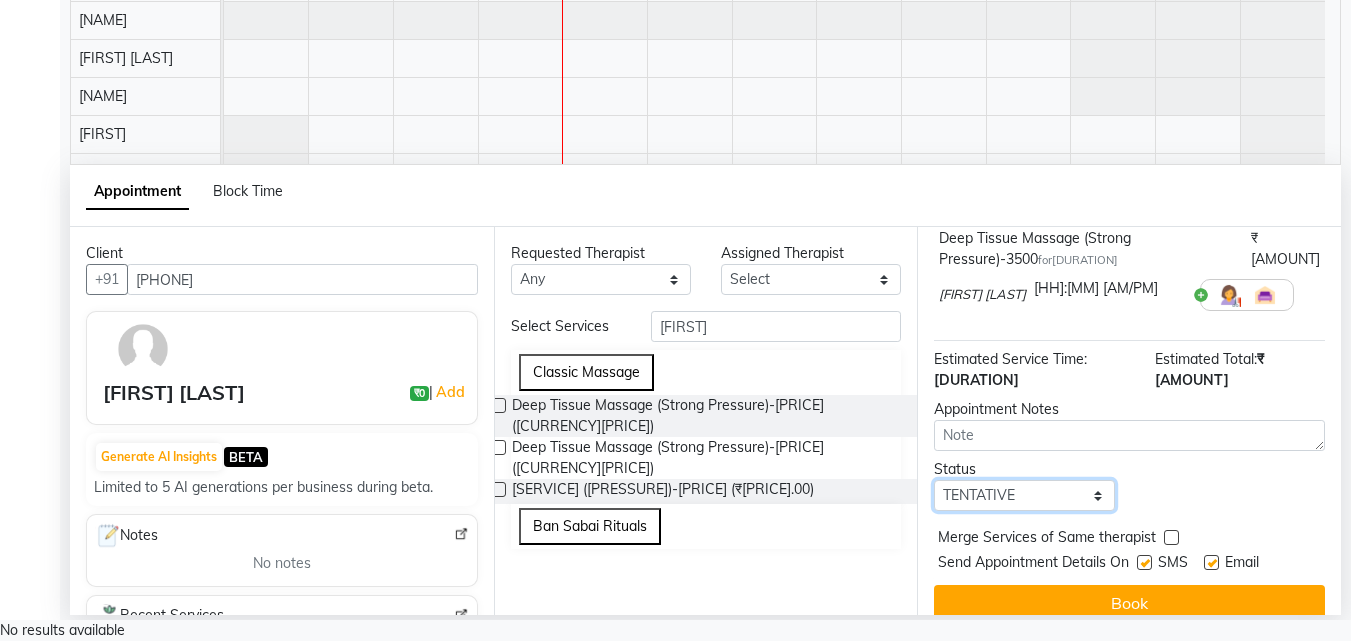 click on "Select TENTATIVE CONFIRM CHECK-IN UPCOMING" at bounding box center (1024, 495) 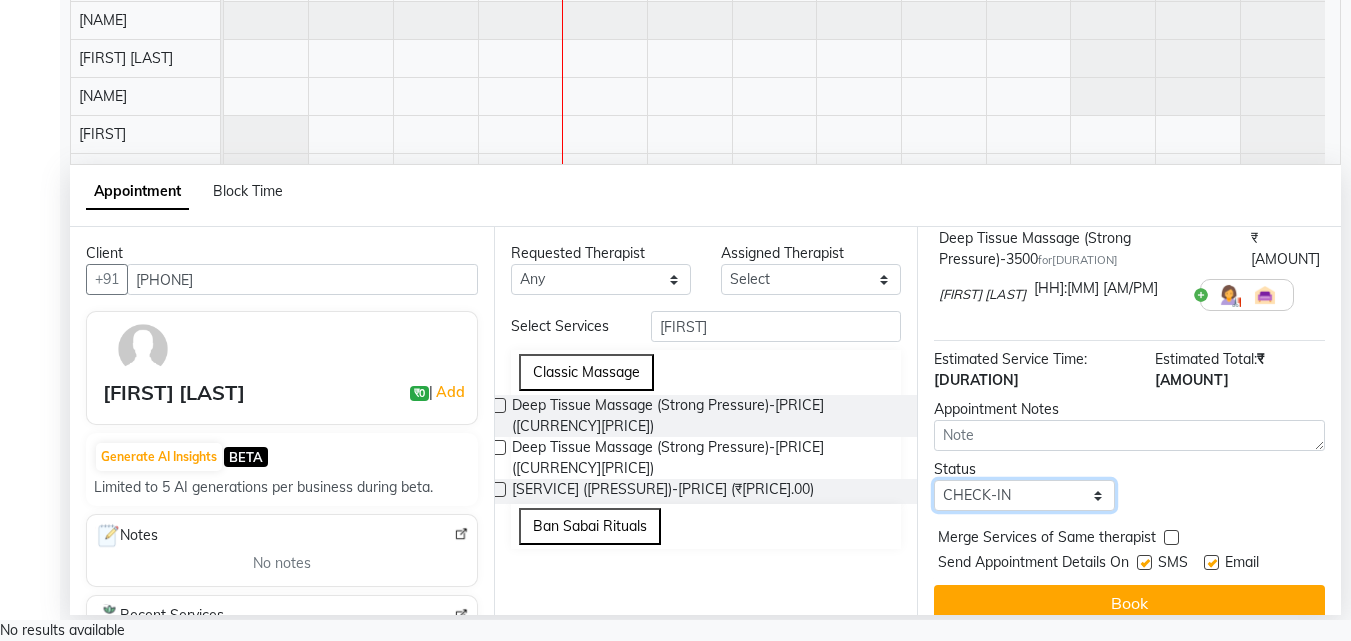 click on "Select TENTATIVE CONFIRM CHECK-IN UPCOMING" at bounding box center [1024, 495] 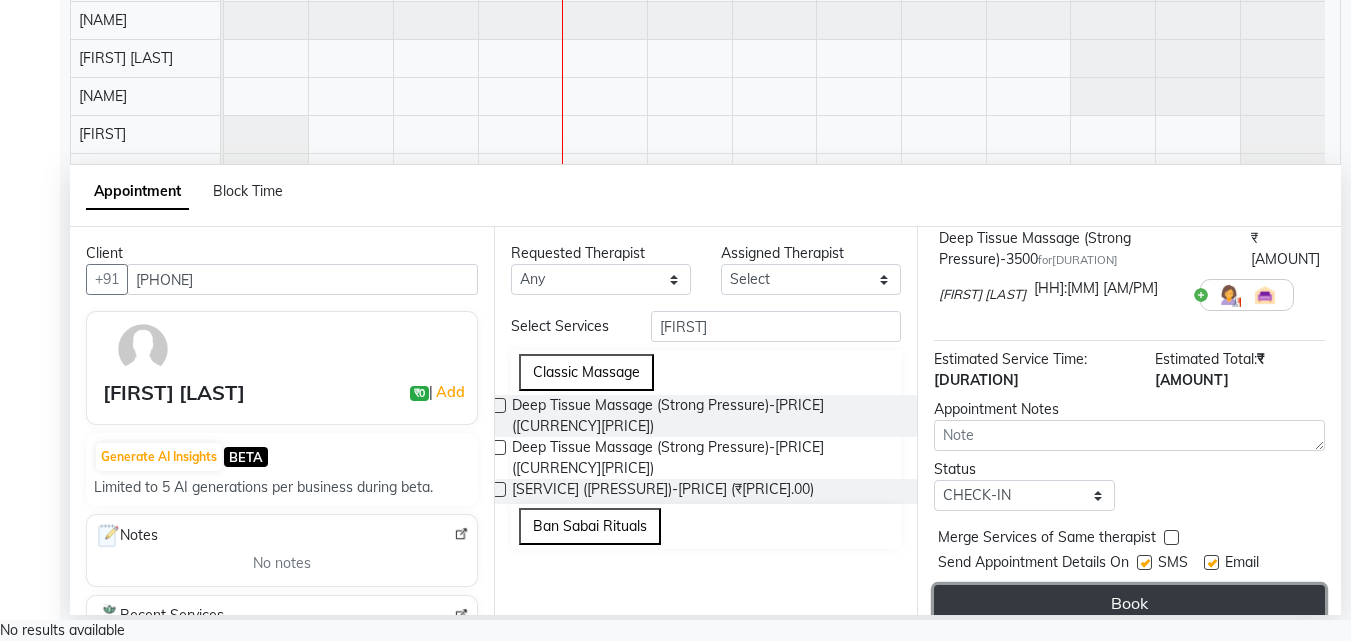 click on "Book" at bounding box center [1129, 603] 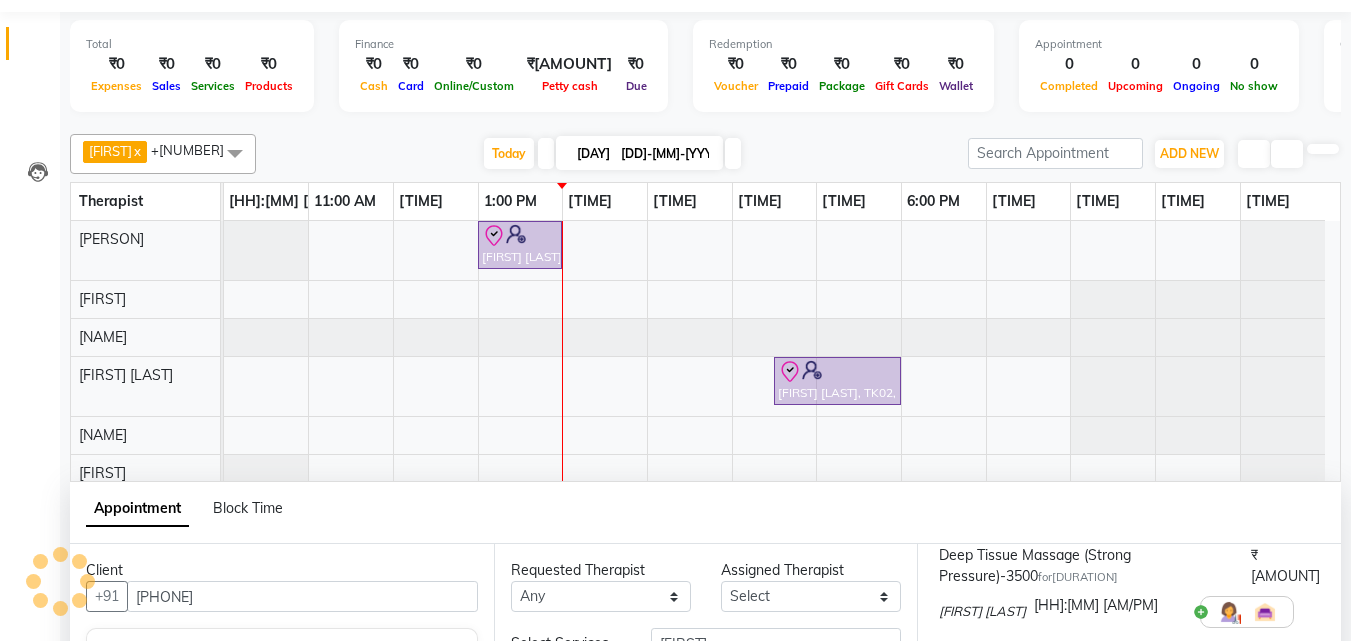 scroll, scrollTop: 0, scrollLeft: 0, axis: both 